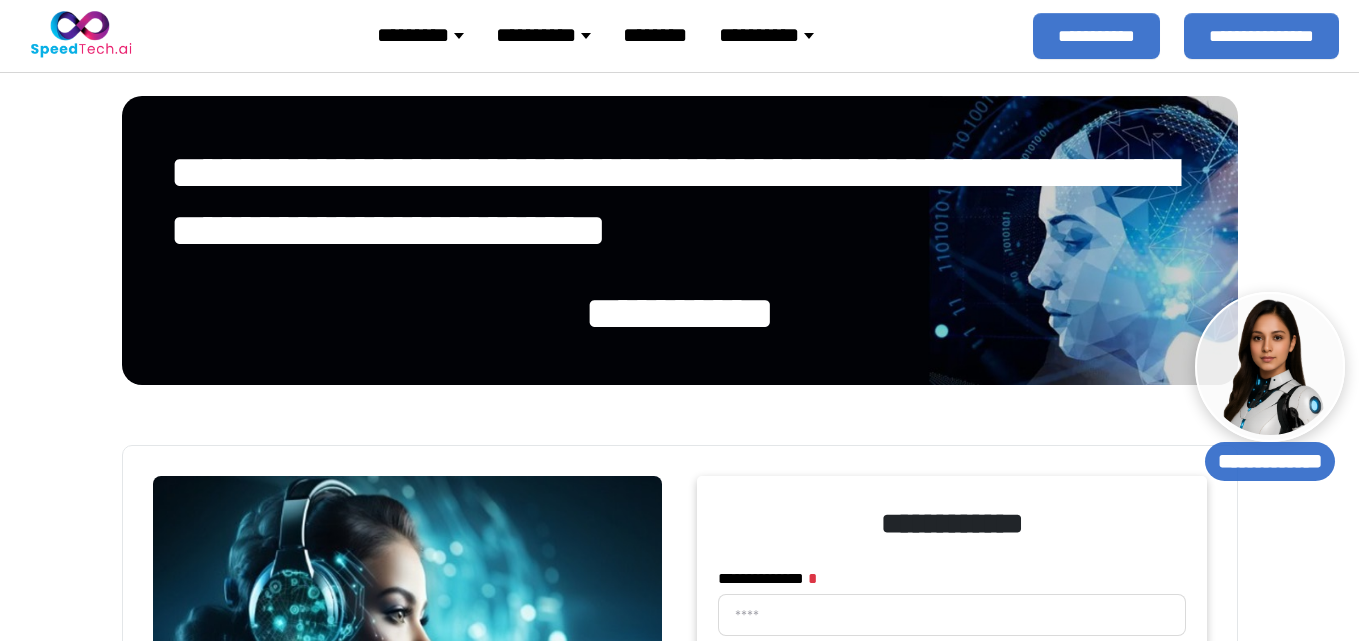 select 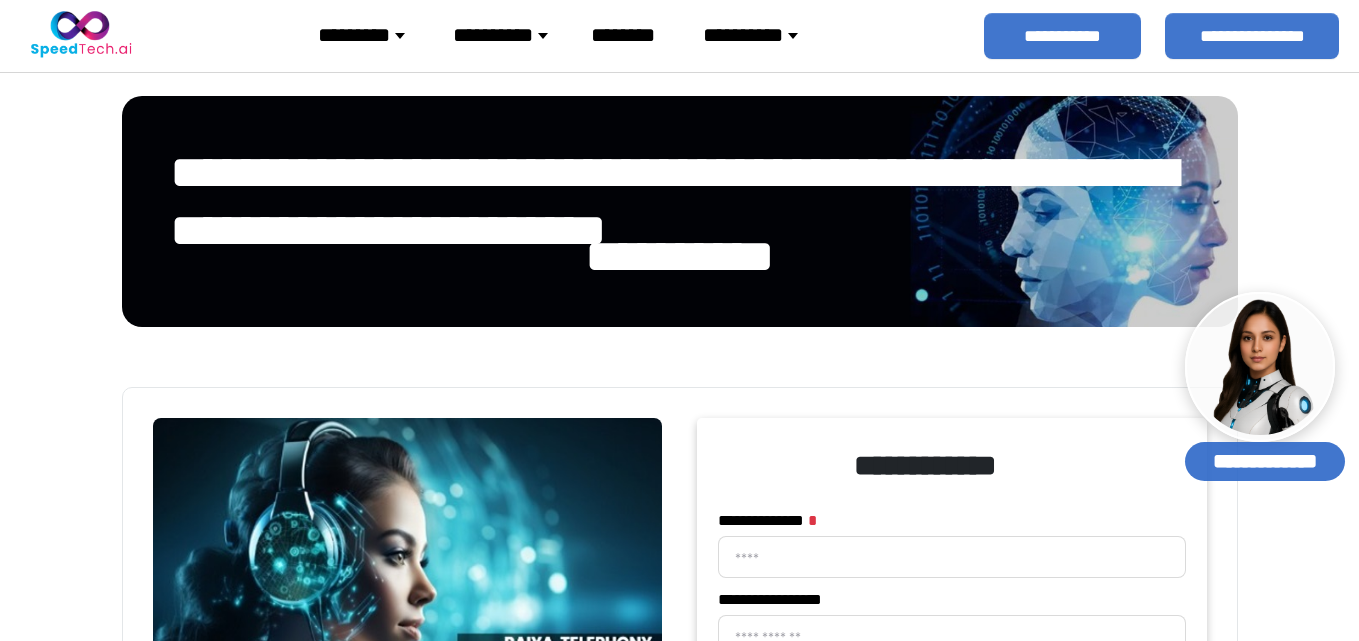 scroll, scrollTop: 0, scrollLeft: 0, axis: both 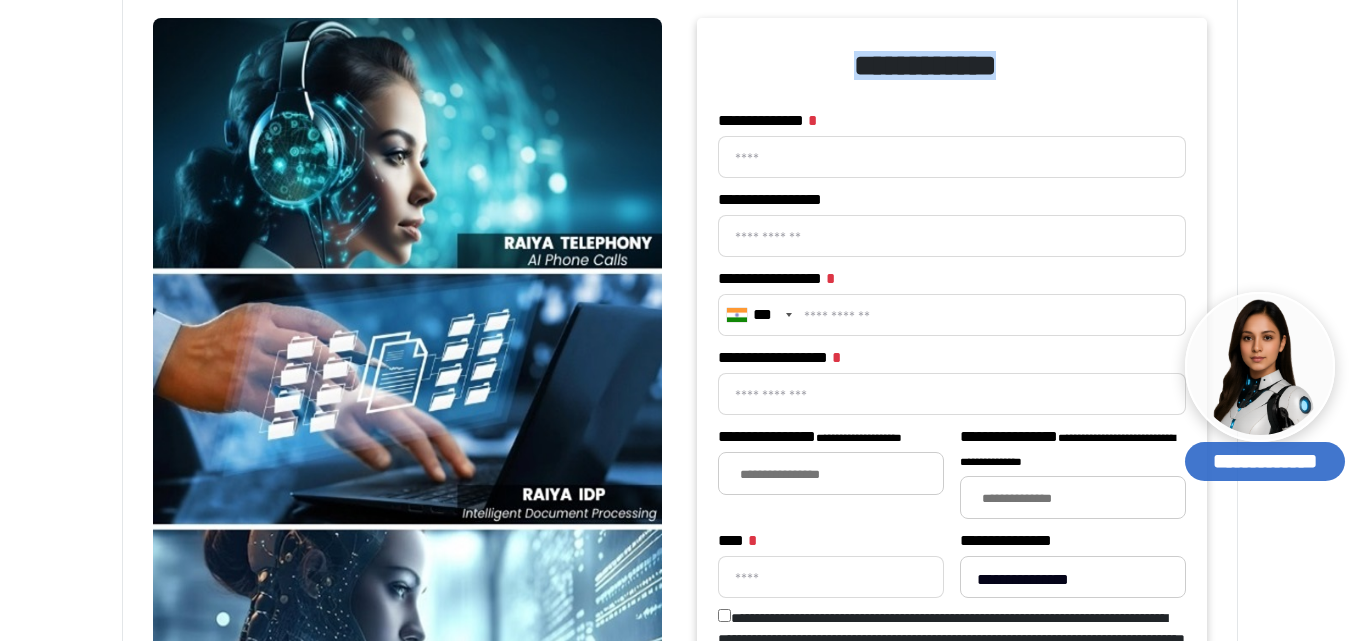 drag, startPoint x: 860, startPoint y: 67, endPoint x: 1060, endPoint y: 80, distance: 200.42206 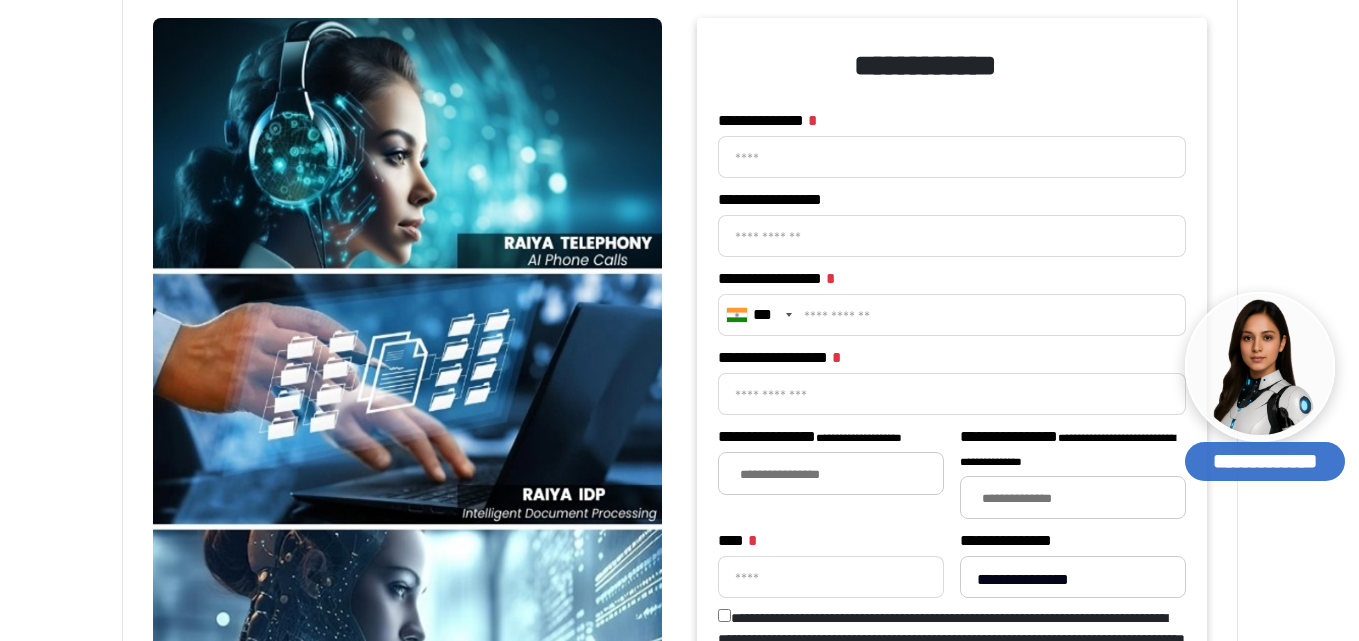 click on "[FIRST] [LAST]
[ADDRESS]
[FIRST] [LAST]
[EMAIL]
[PHONE]
*** [CREDIT CARD] *** [SSN] *** [PASSPORT] *** [DRIVER LICENSE] **** [ADDRESS] **** [ZIP] ** [PHONE] **** [EMAIL] **** [CREDIT CARD] ** [SSN] *** [PASSPORT] **** [DRIVER LICENSE] *** [ADDRESS] **** [ZIP] **** [PHONE] **** [EMAIL] ** [CREDIT CARD] **** [SSN] **** [PASSPORT] **** [DRIVER LICENSE] ** [ADDRESS] **** [ZIP]" at bounding box center (952, 399) 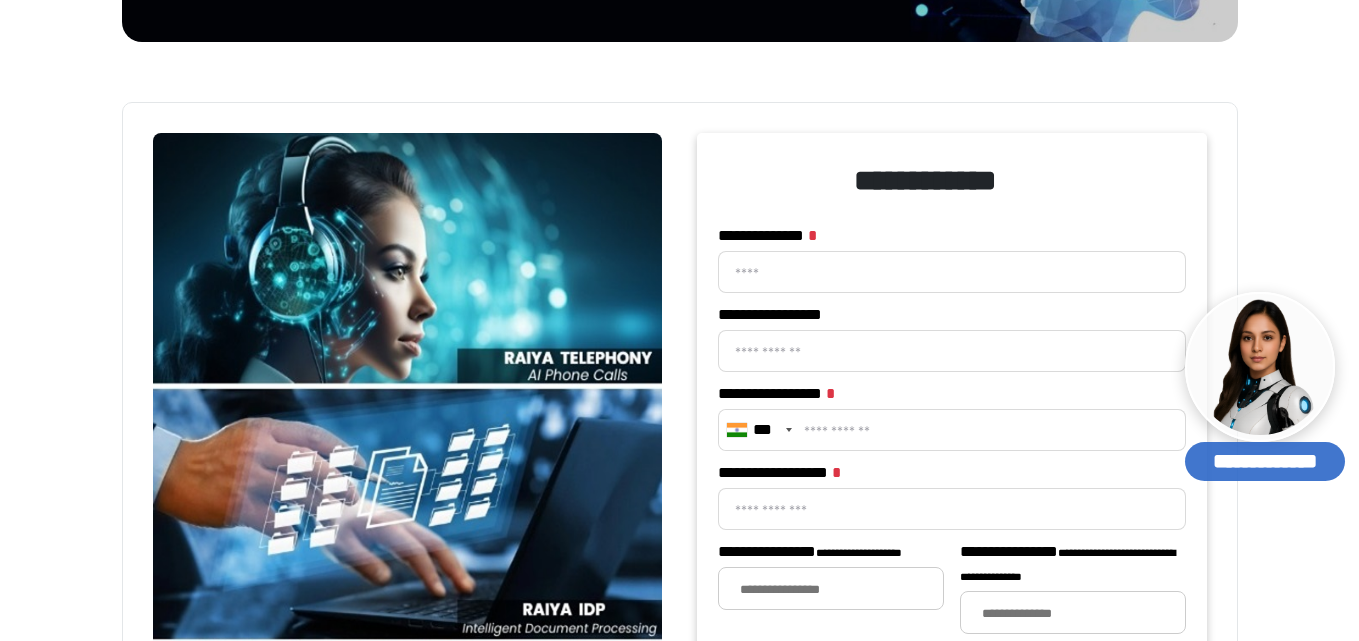scroll, scrollTop: 400, scrollLeft: 0, axis: vertical 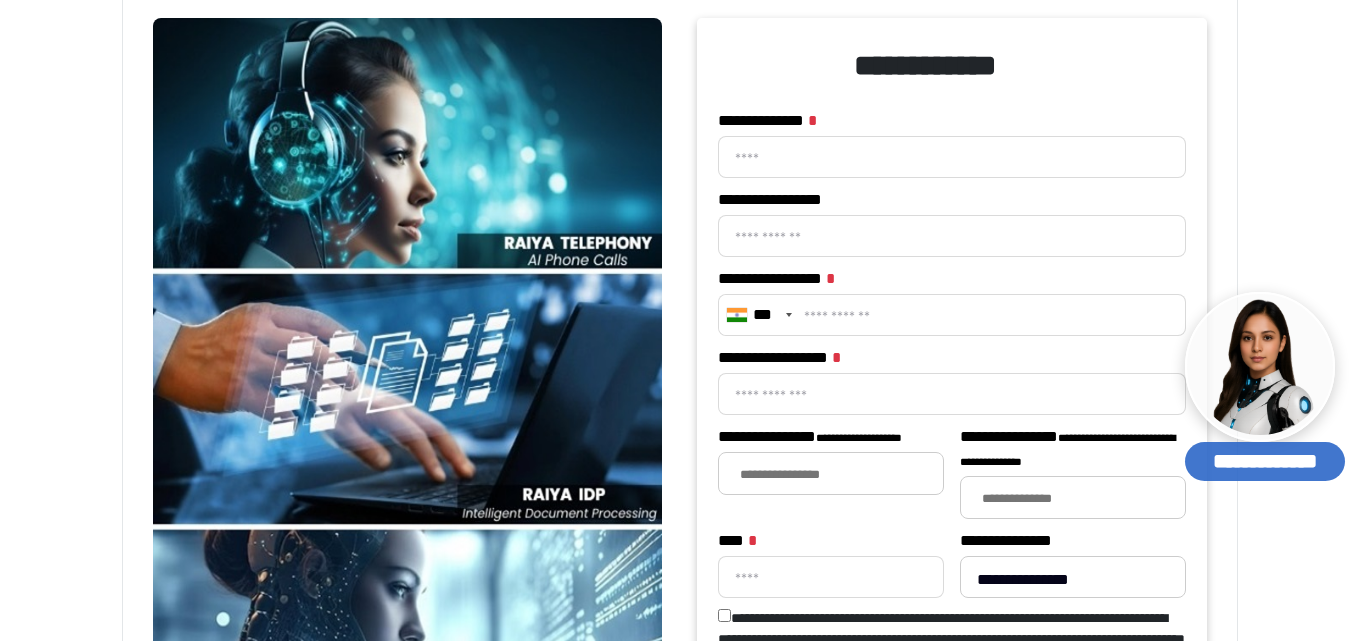 drag, startPoint x: 762, startPoint y: 151, endPoint x: 768, endPoint y: 187, distance: 36.496574 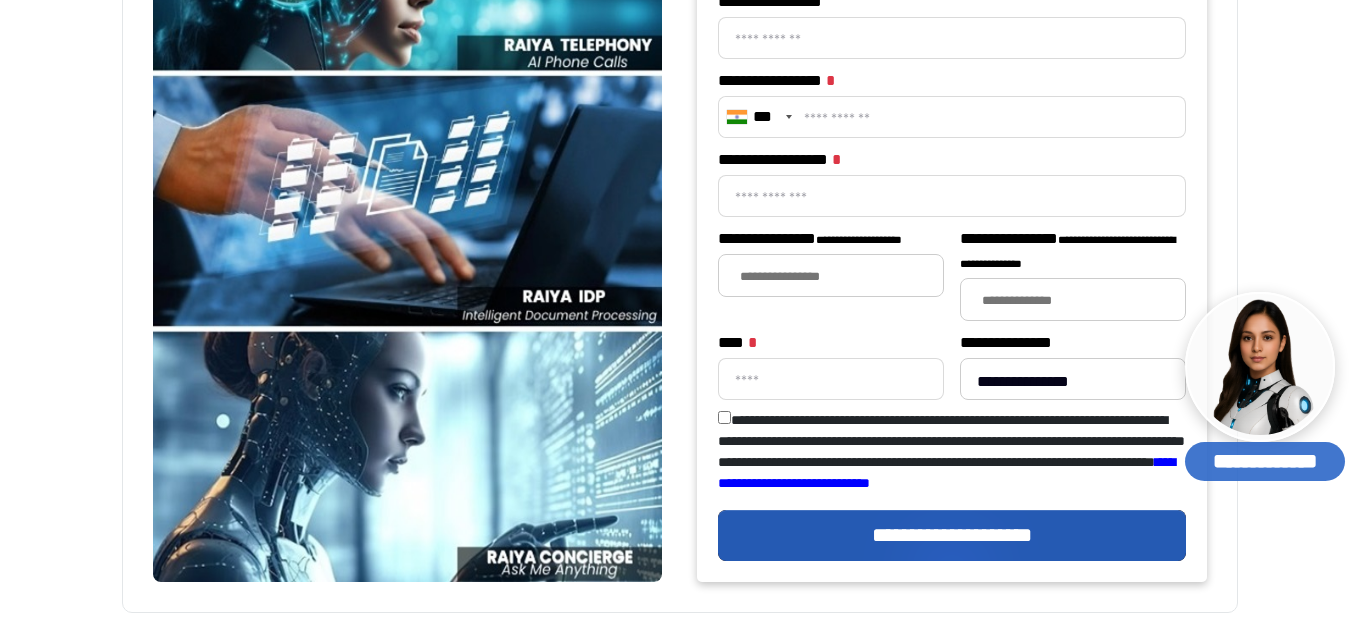 scroll, scrollTop: 600, scrollLeft: 0, axis: vertical 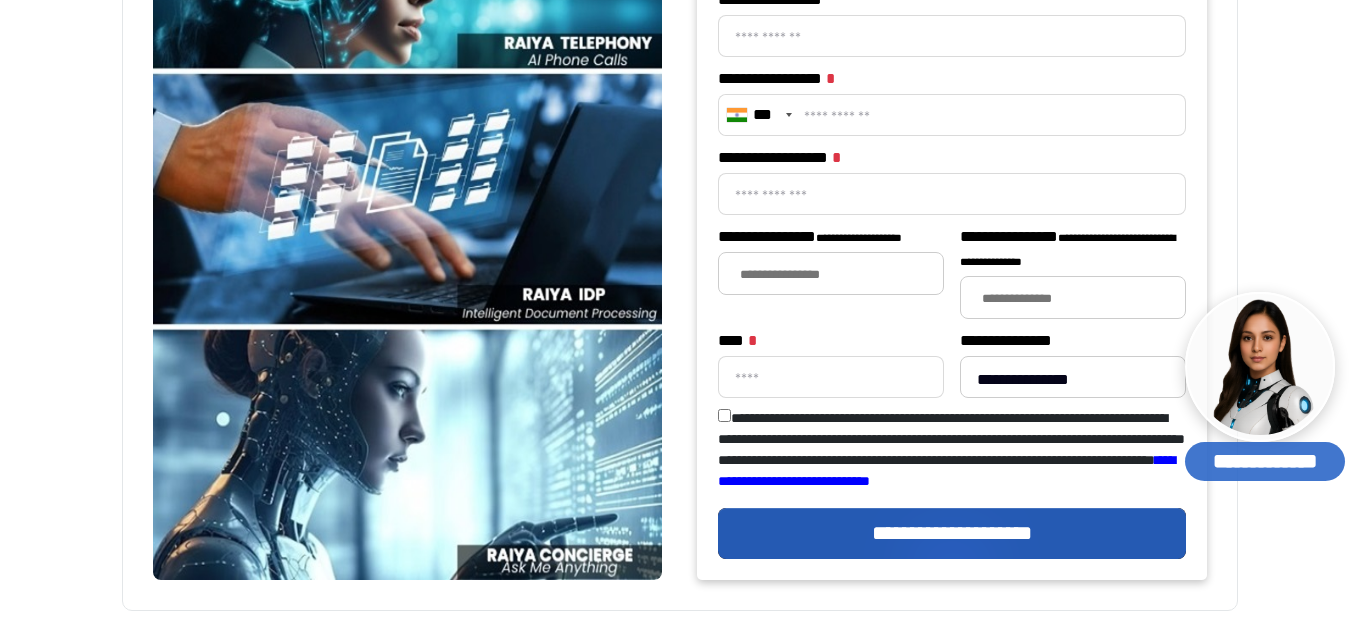 click at bounding box center (1078, 300) 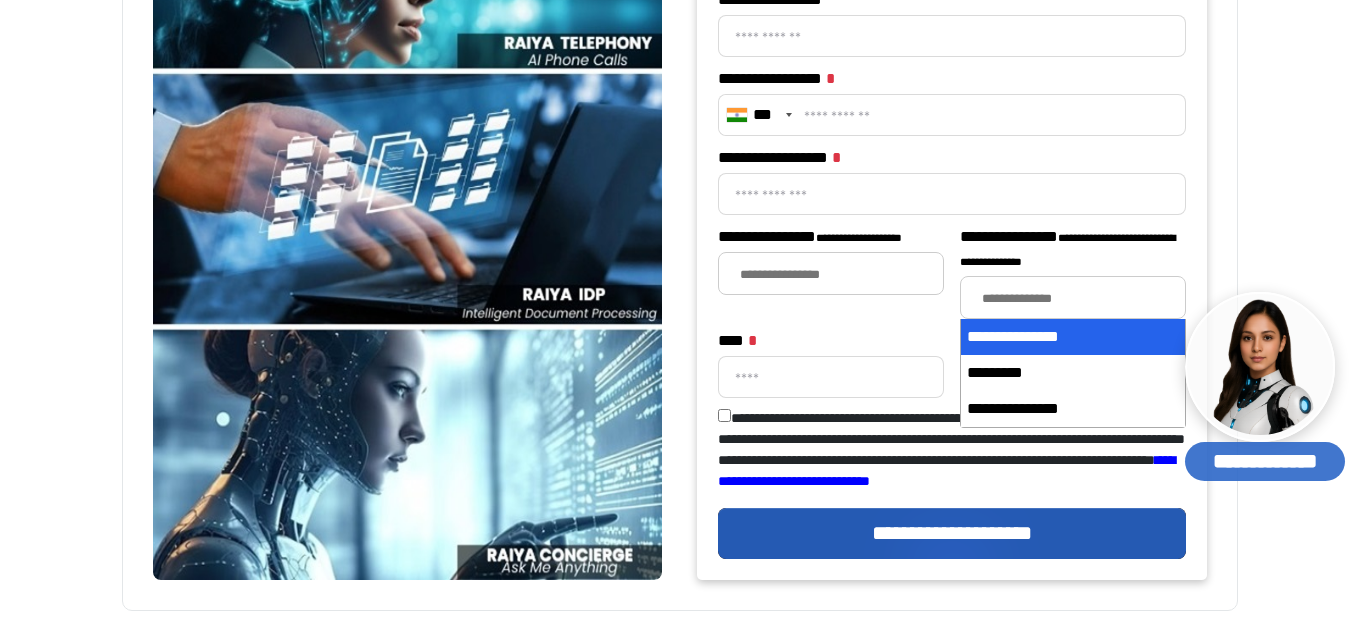 click at bounding box center (1078, 300) 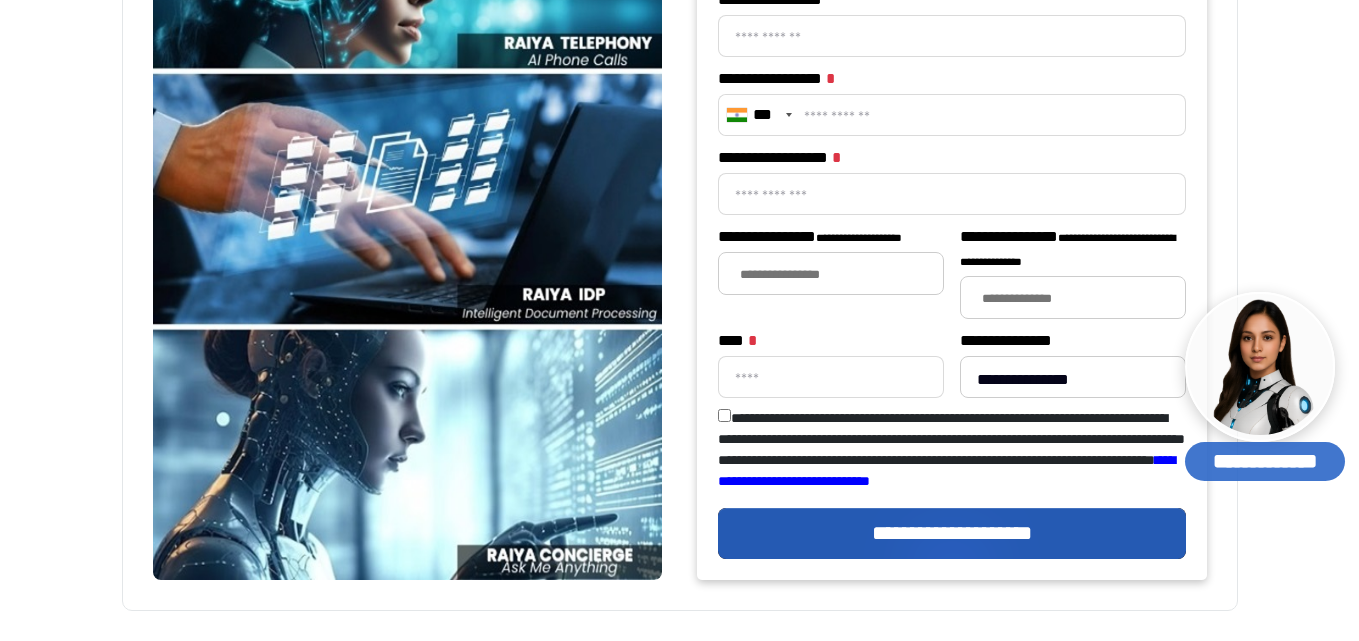 click at bounding box center [836, 276] 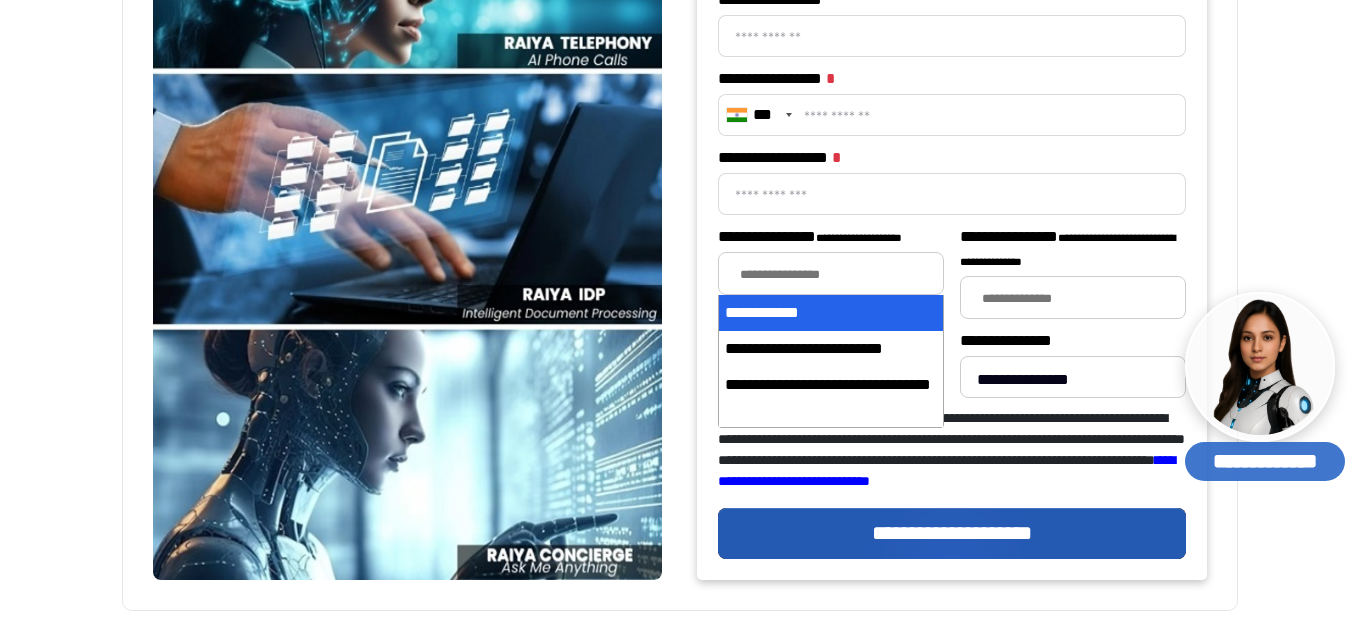 click on "[FIRST] [LAST] [EMAIL]
[PHONE]
[ADDRESS]
[CREDIT CARD]
[FIRST] [LAST] [EMAIL]
[CREDIT CARD]
[PHONE]
[ADDRESS]
[CREDIT CARD]
[FIRST] [LAST]
[PHONE]
[ADDRESS]
[CREDIT CARD]
[EMAIL]
[SSN]
[PASSPORT]
[DRIVER LICENSE]
[ZIP]" at bounding box center (952, 316) 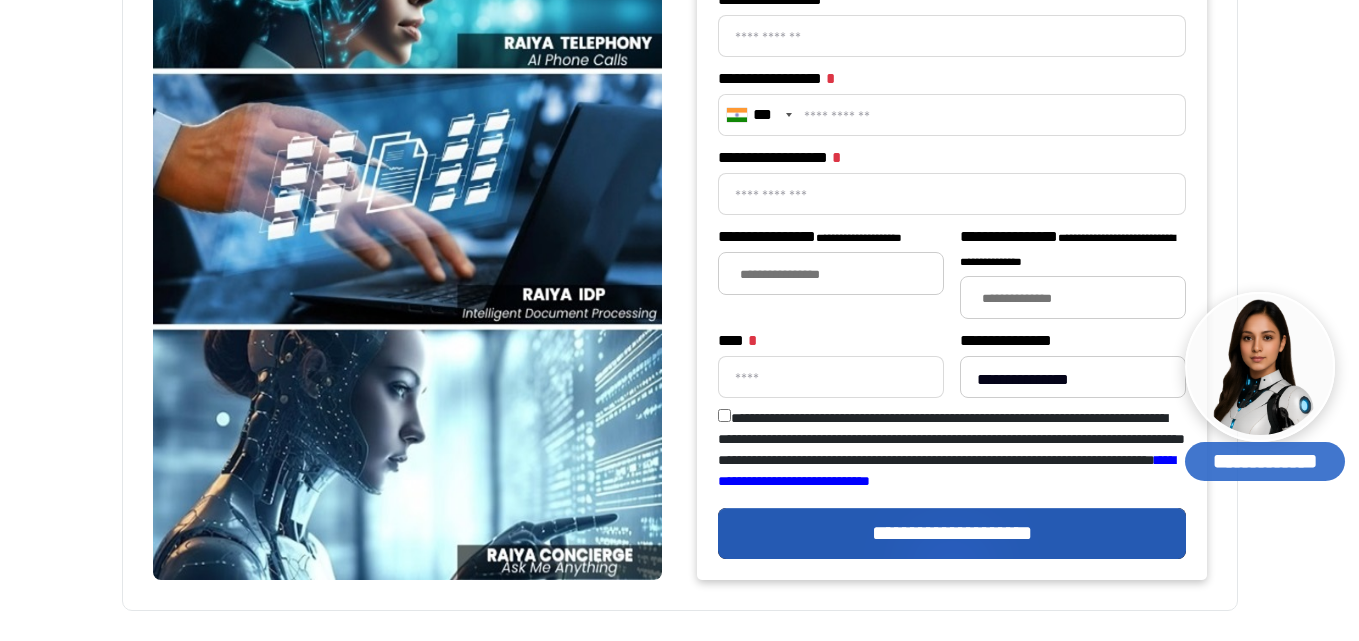 click at bounding box center (831, 273) 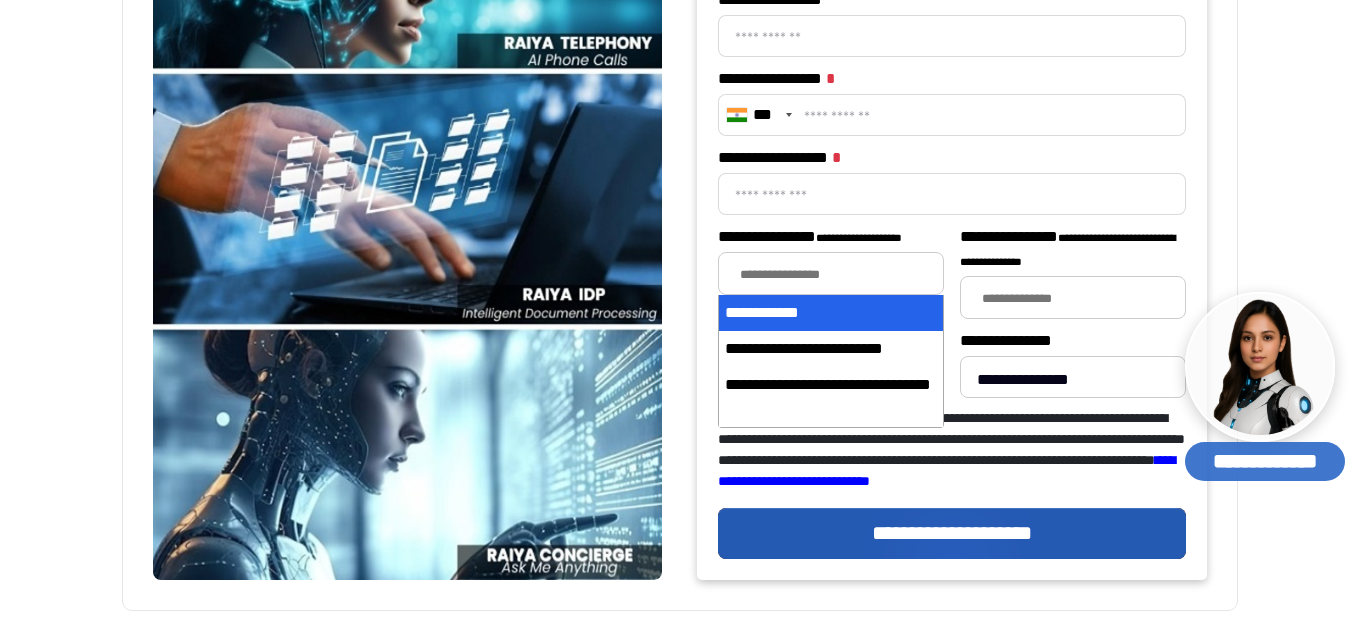 click at bounding box center (836, 276) 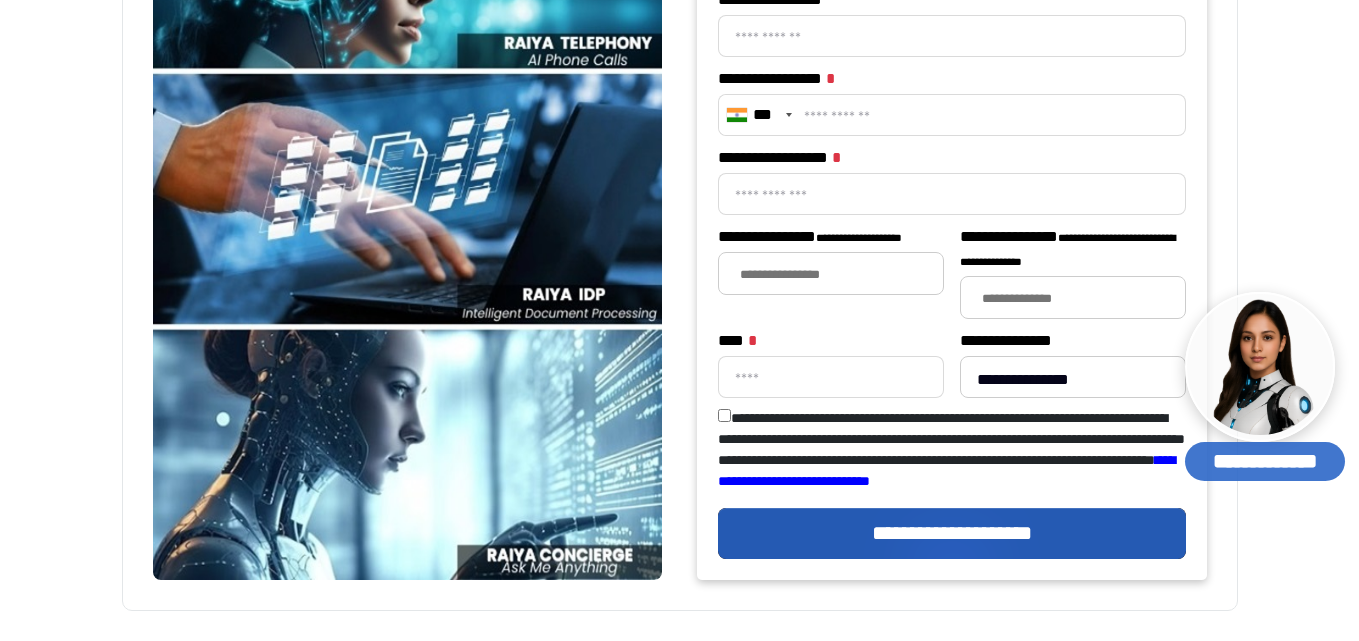 click at bounding box center [836, 276] 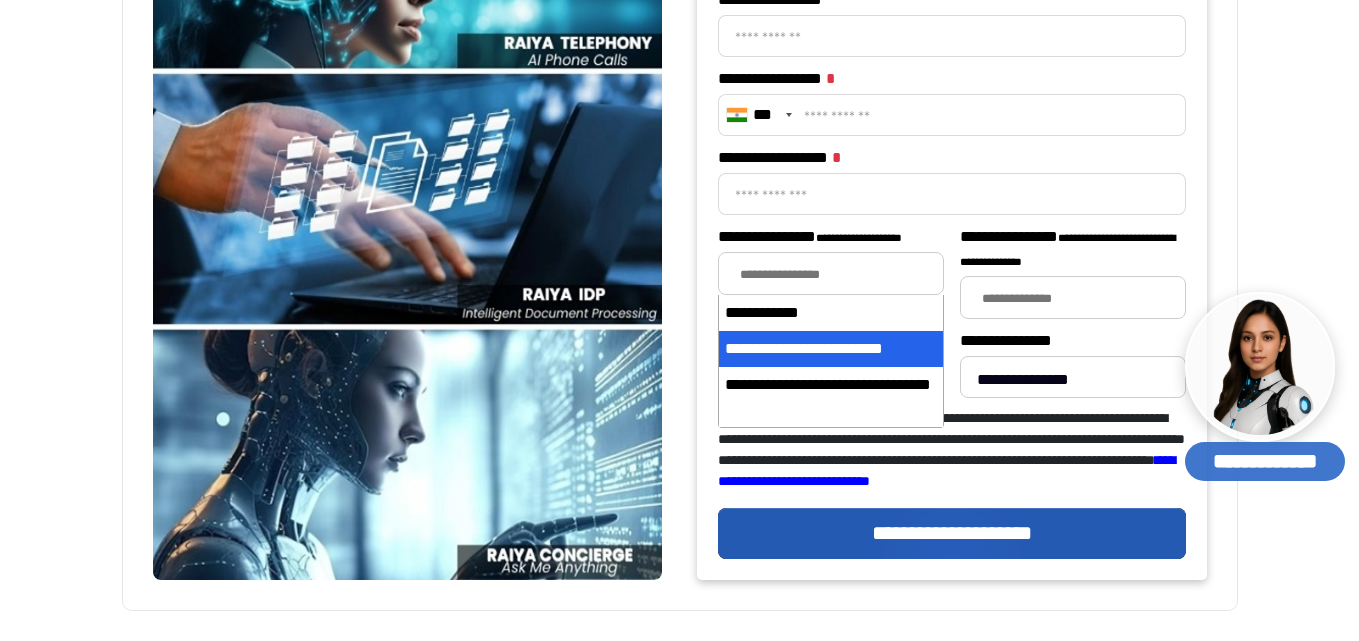 click on "[FIRST] [LAST]
[EMAIL]
[PHONE]
[ADDRESS]
[CREDIT CARD]
[SSN]
[PASSPORT]
[DRIVER LICENSE]
[ZIP]" at bounding box center (1073, 377) 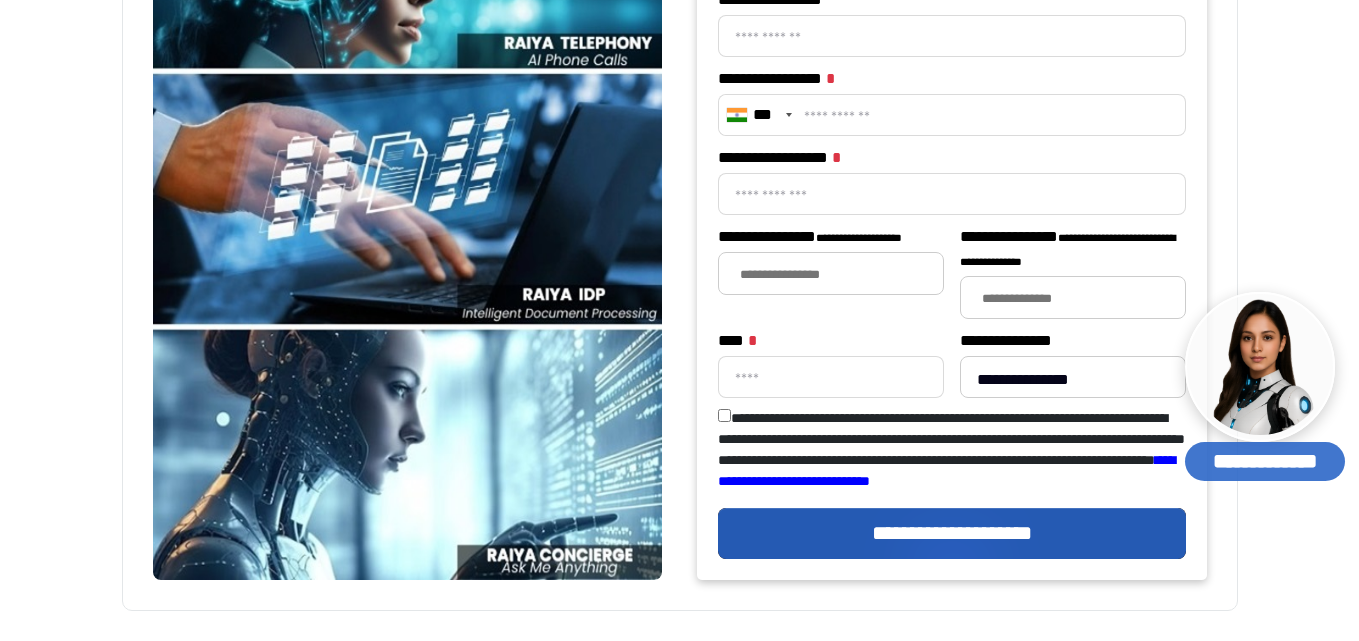 click at bounding box center (836, 276) 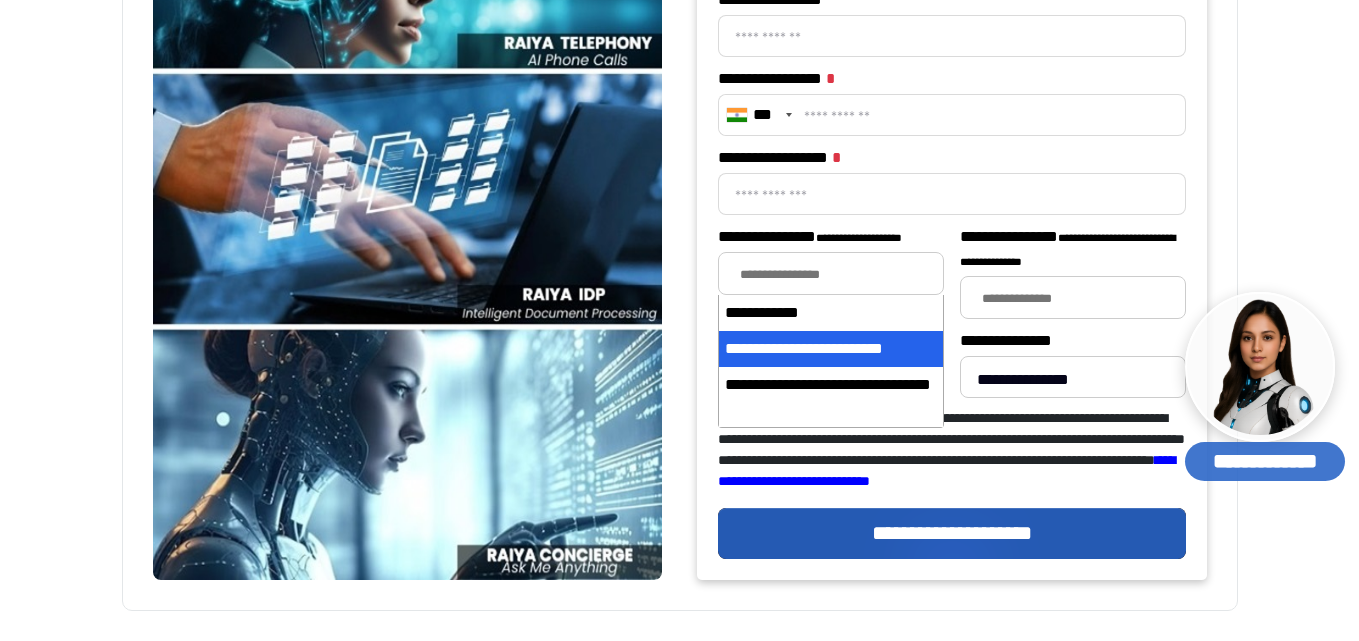 click on "[FIRST] [LAST]
[EMAIL]
[PHONE]
[ADDRESS]
[CREDIT CARD]
[SSN]
[PASSPORT]
[DRIVER LICENSE]
[ZIP]" at bounding box center [1073, 377] 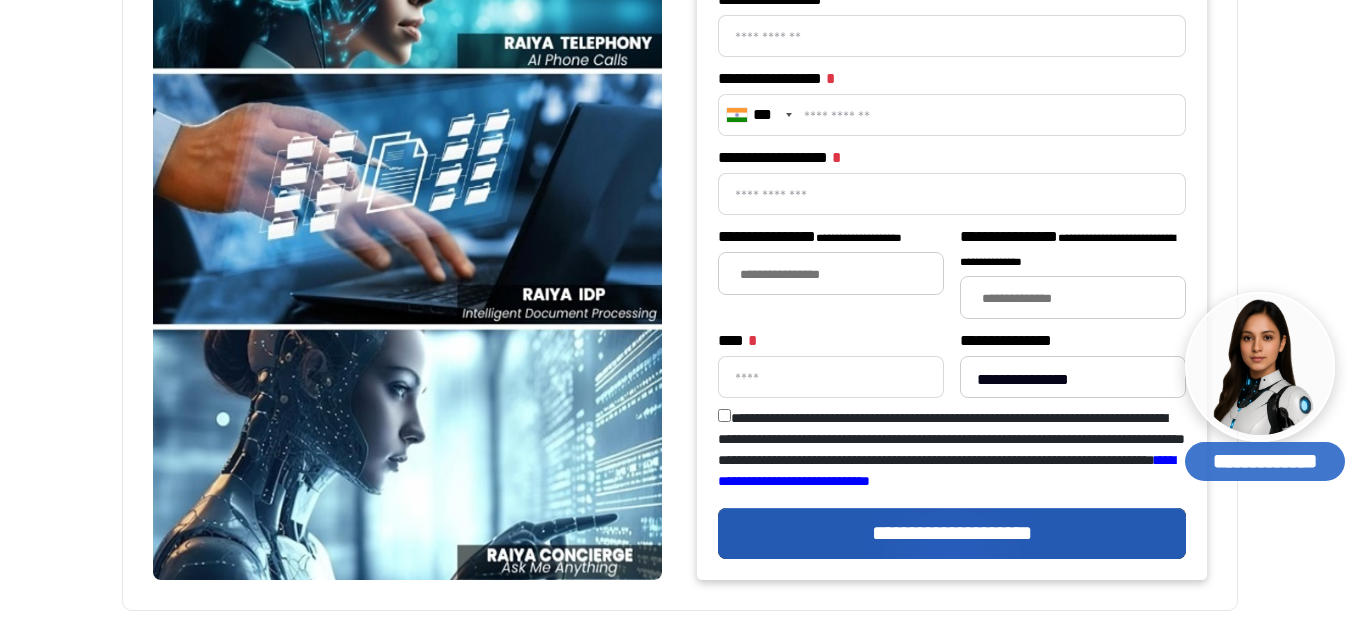 click at bounding box center (836, 276) 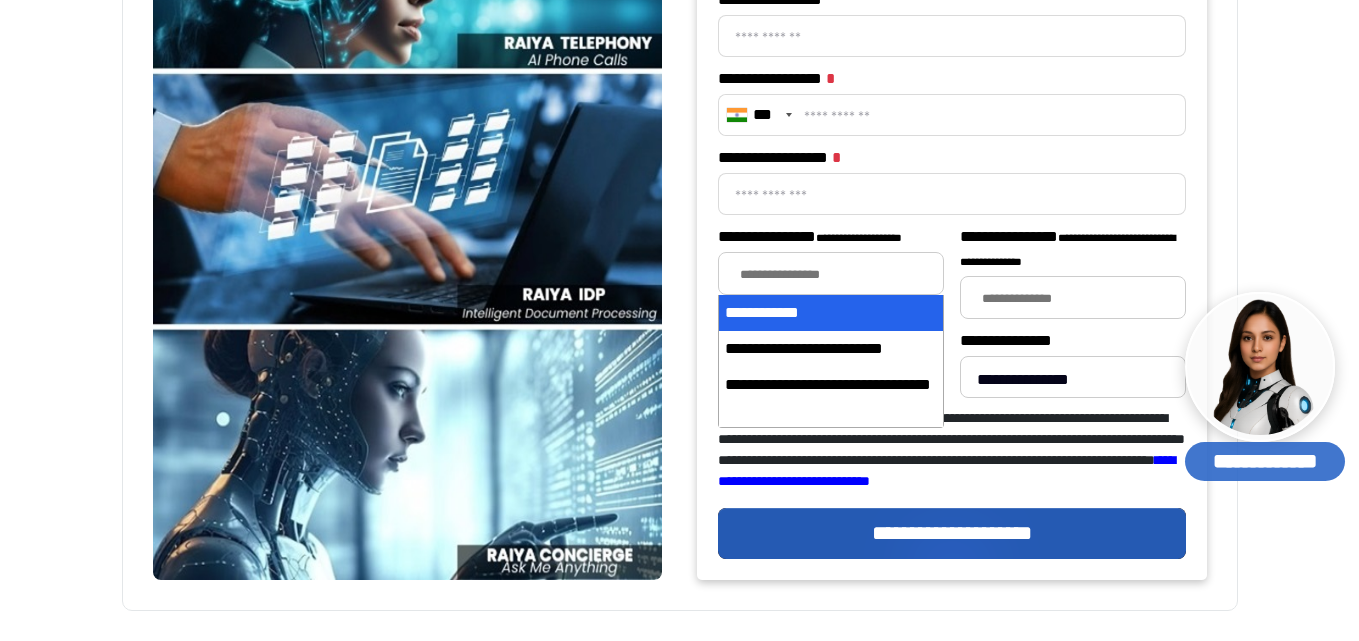 click on "[FIRST] [LAST]
[ADDRESS]
[FIRST] [LAST]
[EMAIL]
[PHONE]
*** [CREDIT CARD] *** [SSN] *** [PASSPORT] *** [DRIVER LICENSE] **** [ADDRESS] **** [ZIP] ** [PHONE] **** [EMAIL] **** [CREDIT CARD] ** [SSN] *** [PASSPORT] **** [DRIVER LICENSE] *** [ADDRESS] **** [ZIP] **** [PHONE] **** [EMAIL] ** [CREDIT CARD] **** [SSN] **** [PASSPORT] **** [DRIVER LICENSE] ** [ADDRESS] **** [ZIP]" at bounding box center (952, 199) 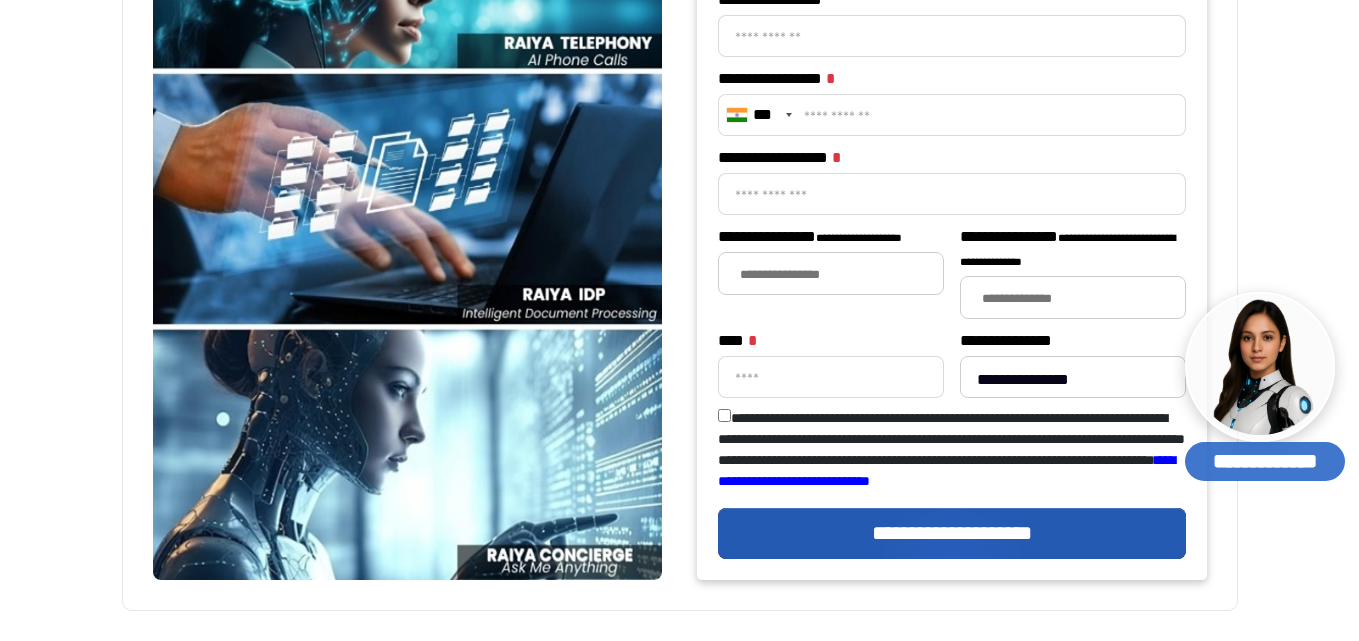 click at bounding box center [836, 276] 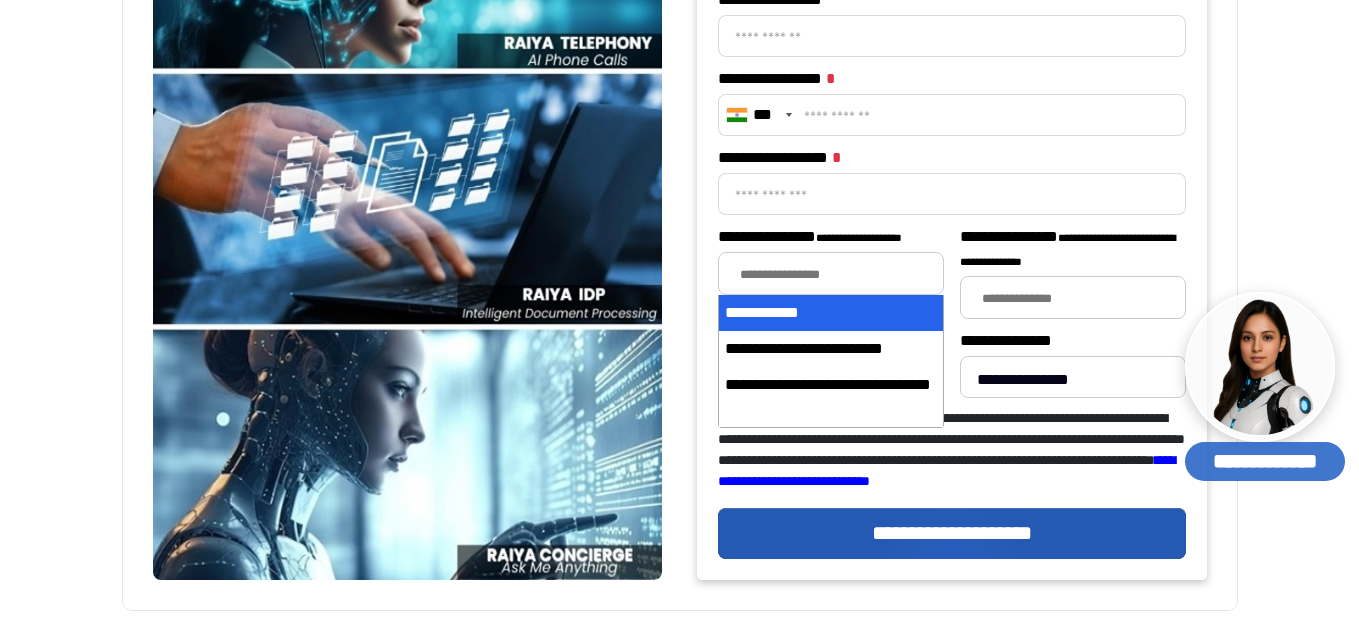 click at bounding box center [836, 276] 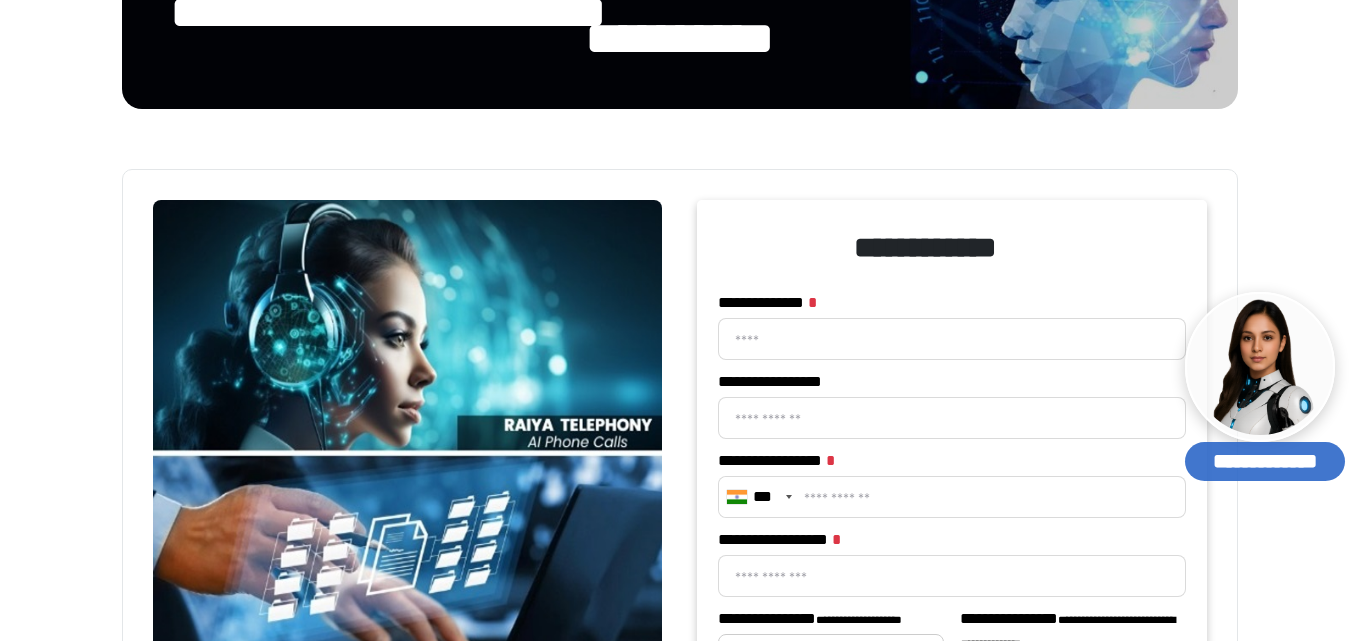 scroll, scrollTop: 400, scrollLeft: 0, axis: vertical 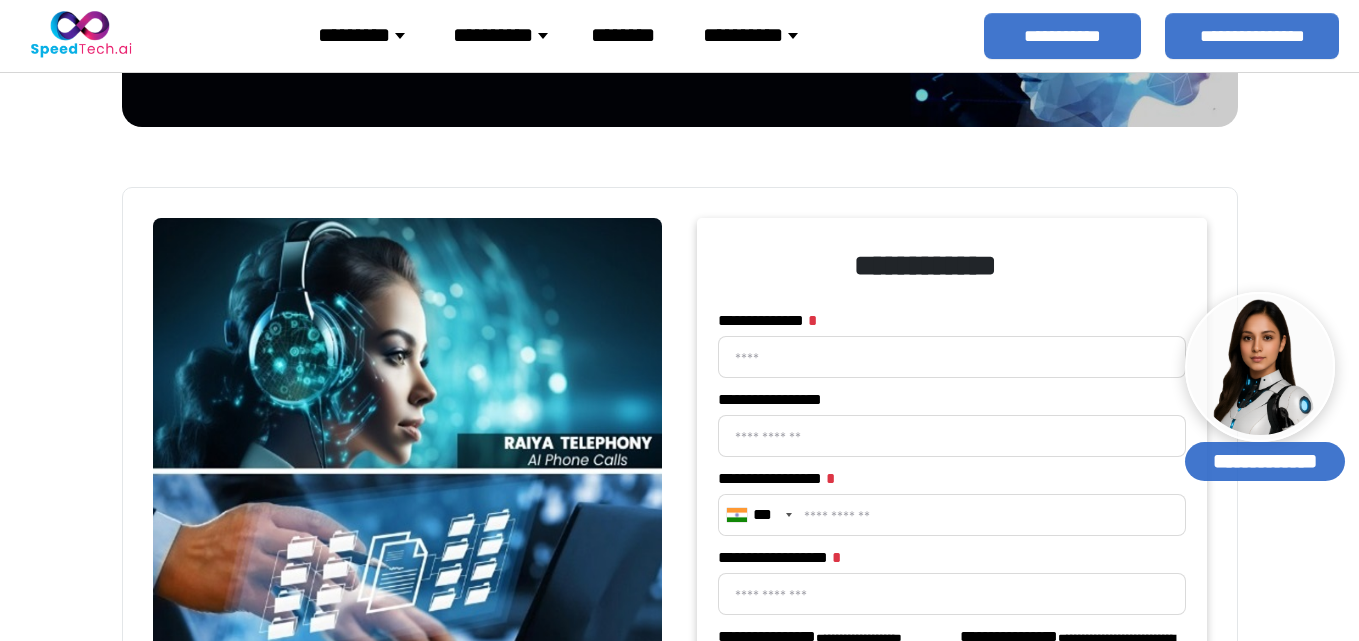 click at bounding box center (789, 515) 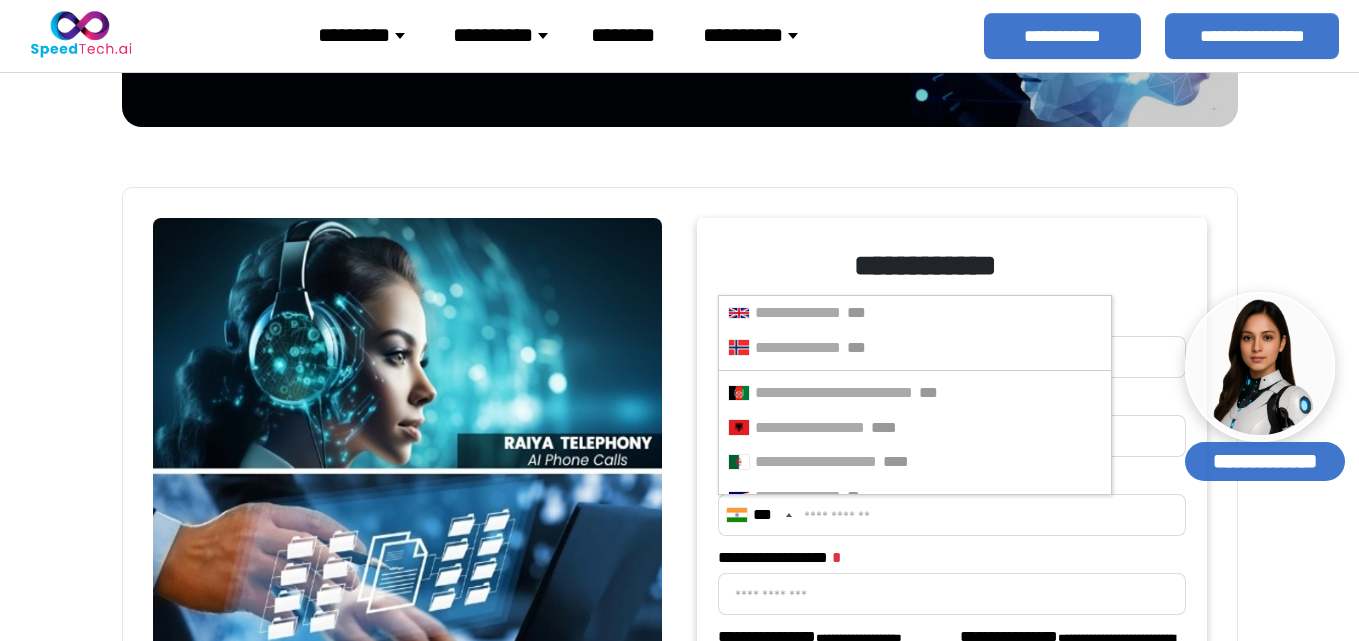 scroll, scrollTop: 3379, scrollLeft: 0, axis: vertical 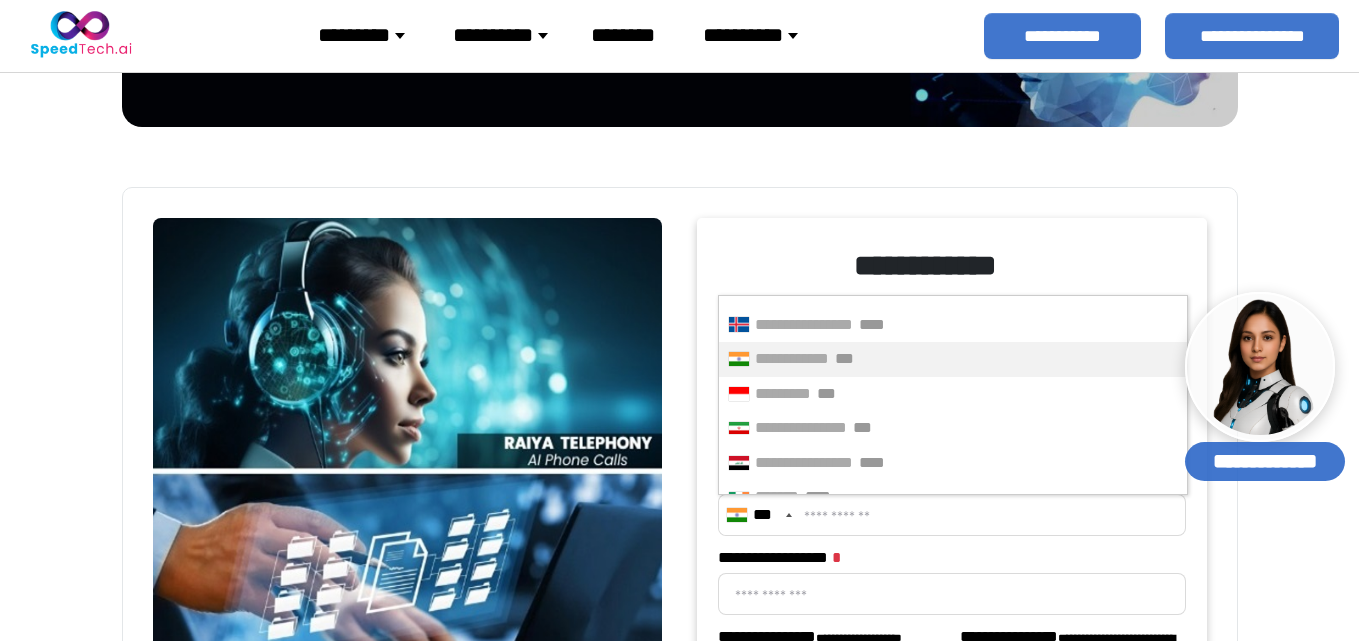 click at bounding box center [789, 515] 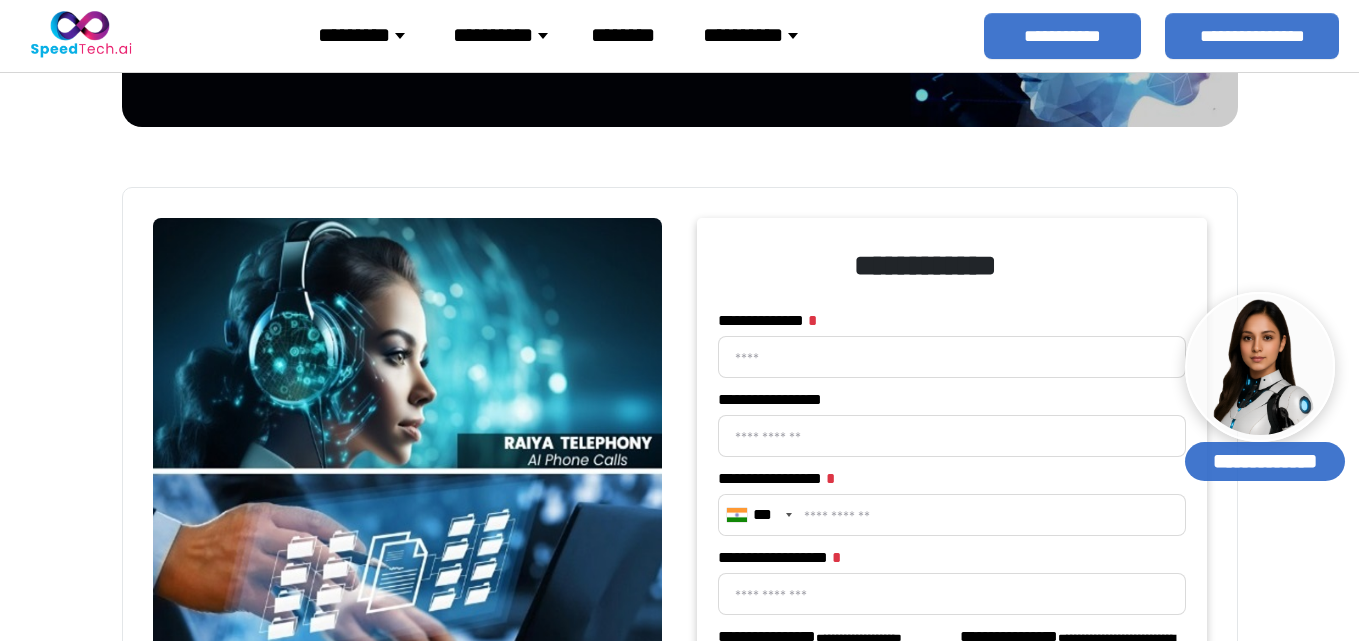 click at bounding box center [789, 515] 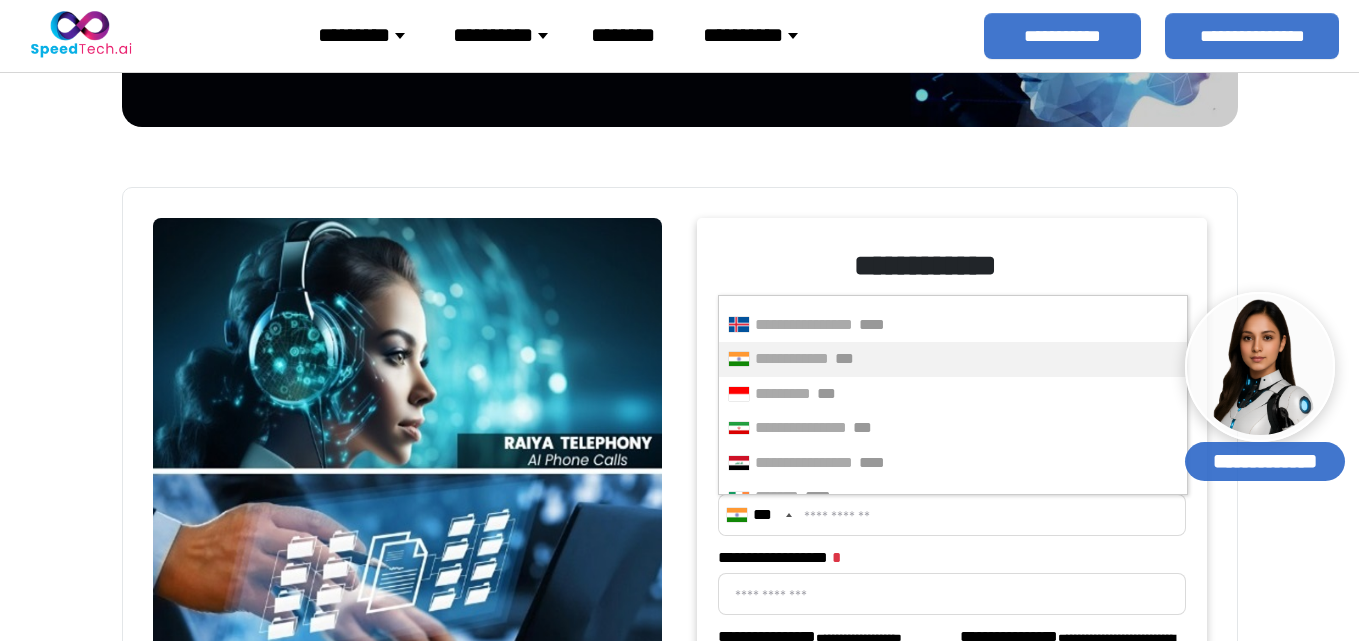 click at bounding box center (789, 515) 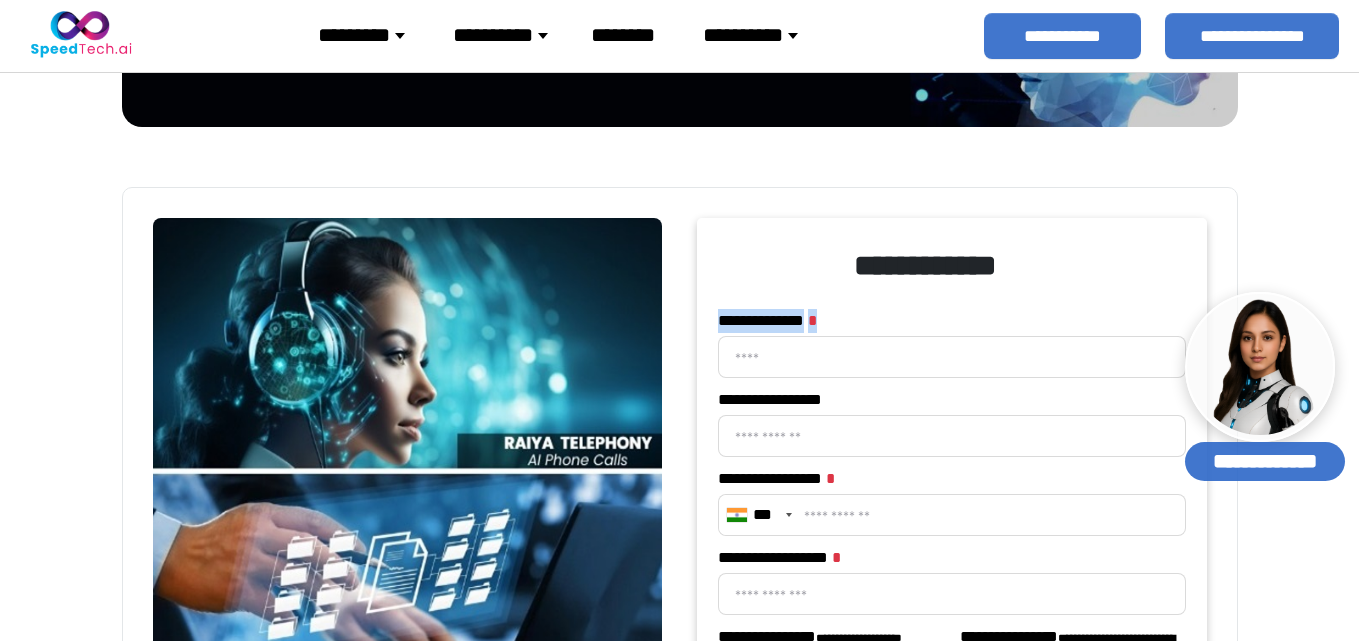 drag, startPoint x: 723, startPoint y: 318, endPoint x: 922, endPoint y: 317, distance: 199.00252 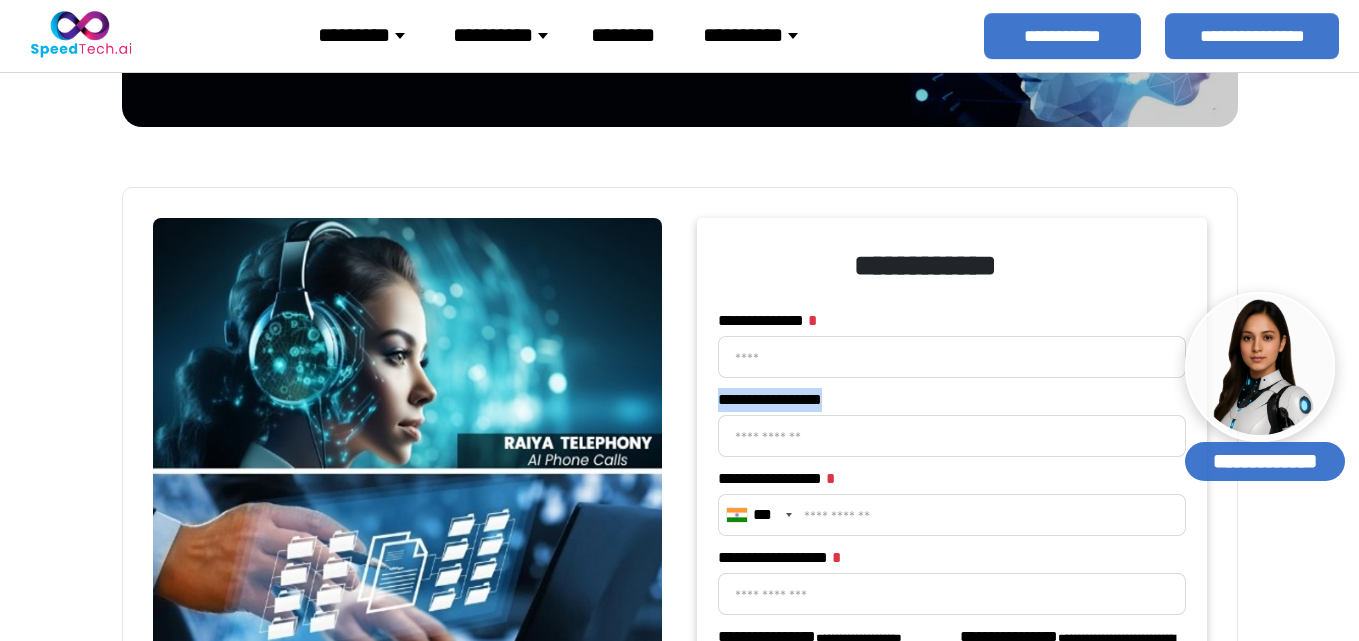 drag, startPoint x: 718, startPoint y: 401, endPoint x: 902, endPoint y: 399, distance: 184.01086 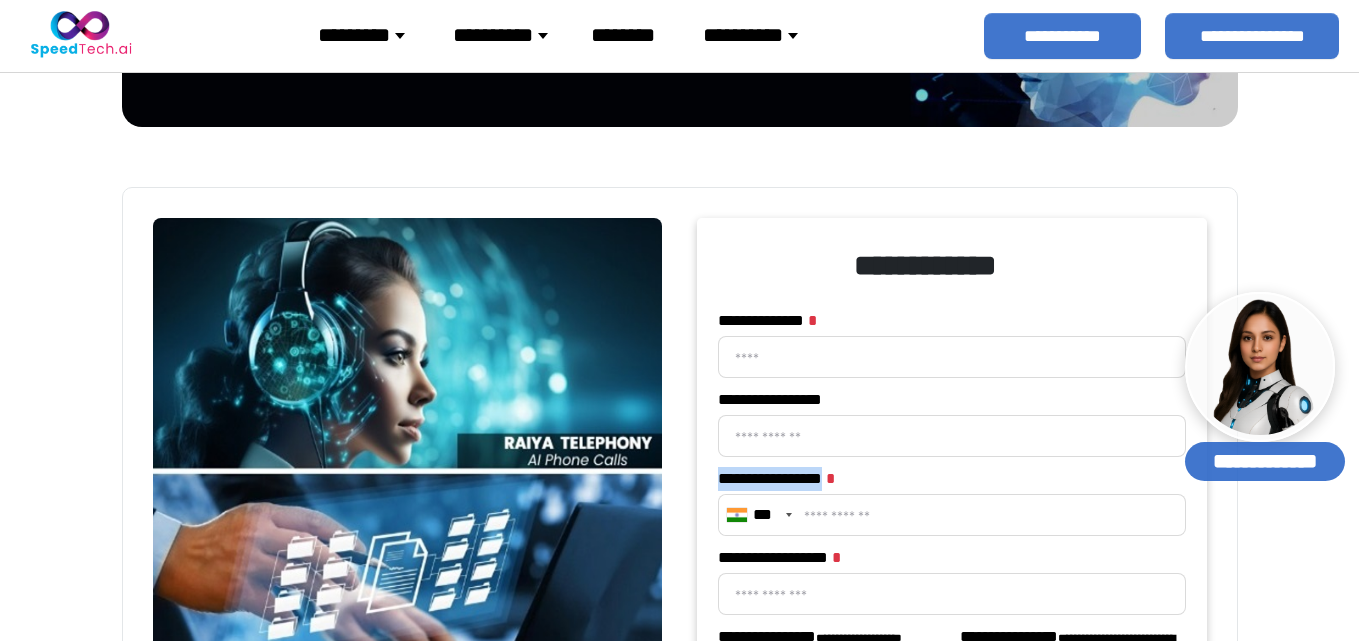 drag, startPoint x: 729, startPoint y: 472, endPoint x: 862, endPoint y: 478, distance: 133.13527 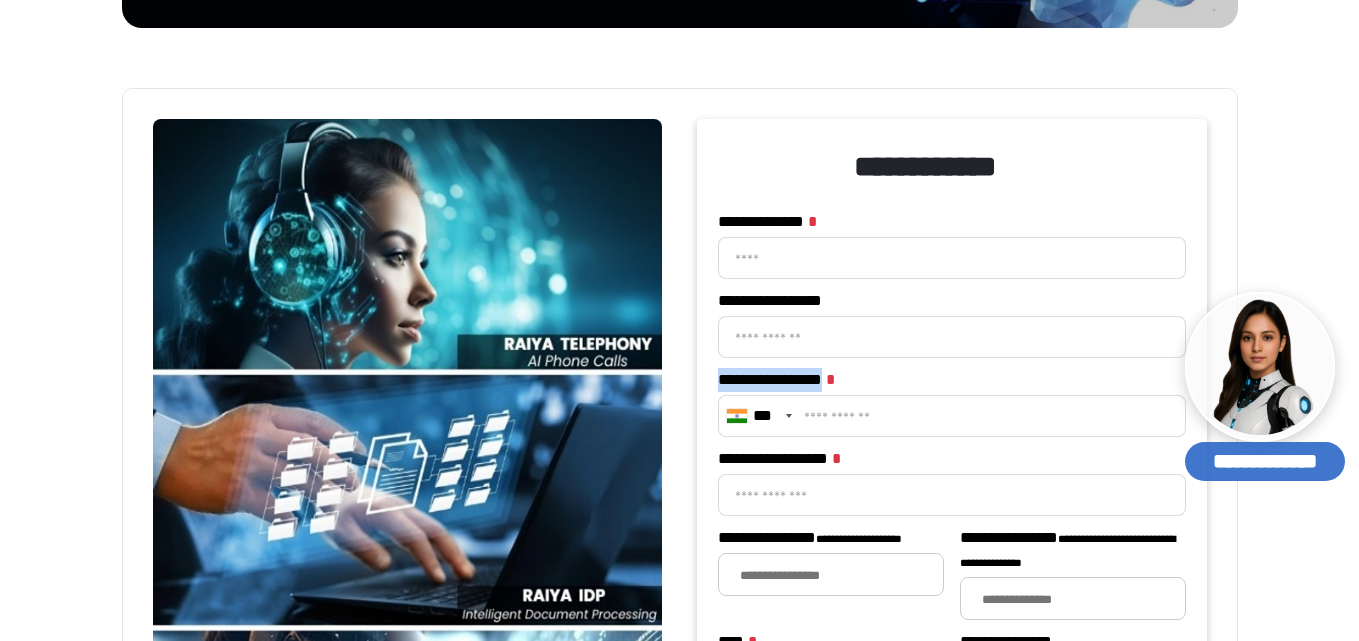 scroll, scrollTop: 300, scrollLeft: 0, axis: vertical 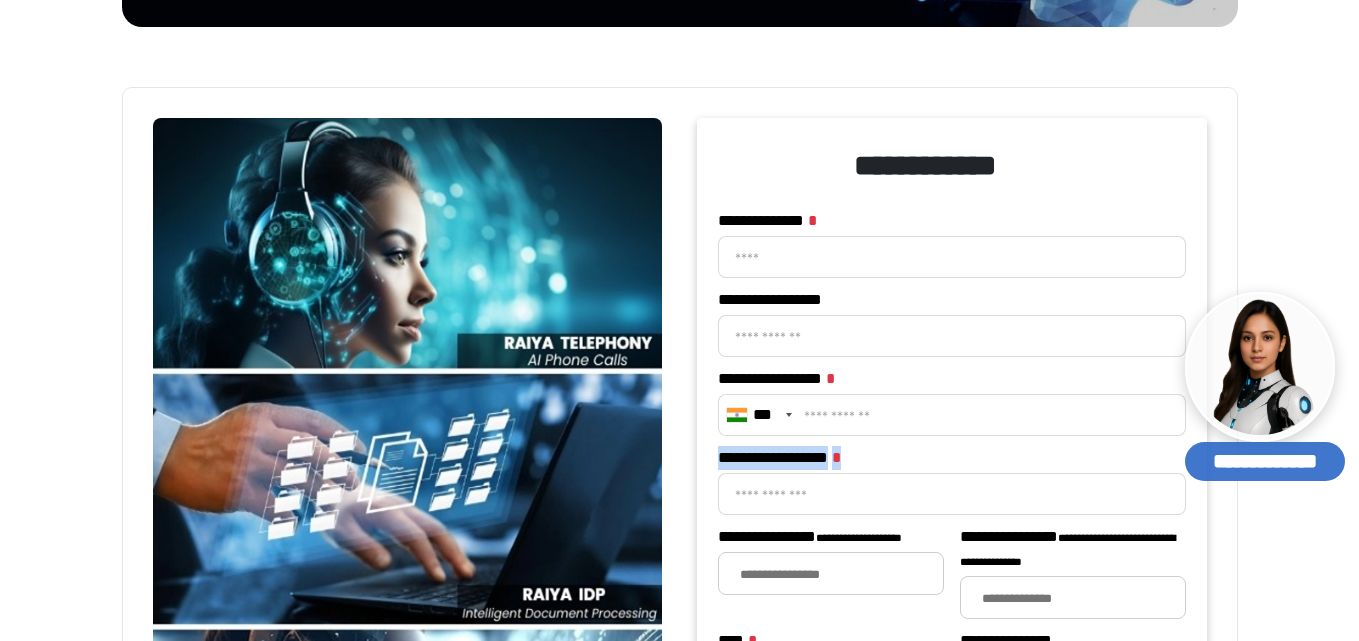 drag, startPoint x: 772, startPoint y: 452, endPoint x: 891, endPoint y: 452, distance: 119 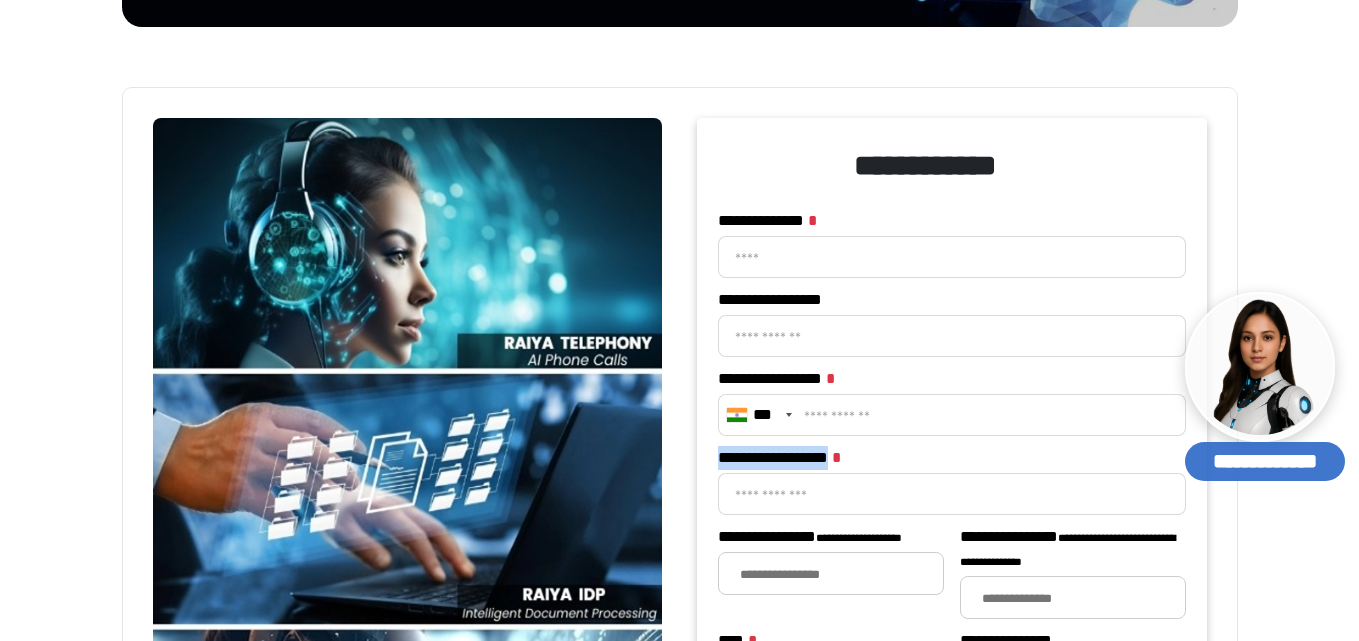 click on "**********" at bounding box center (792, 458) 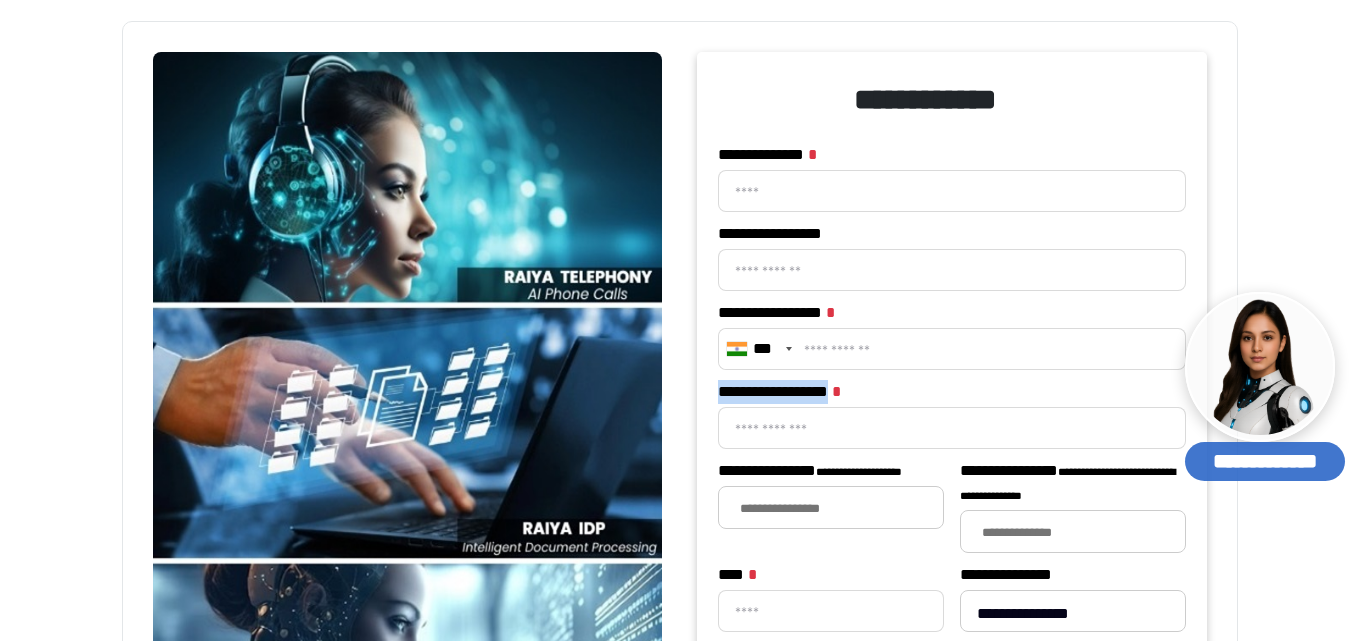scroll, scrollTop: 400, scrollLeft: 0, axis: vertical 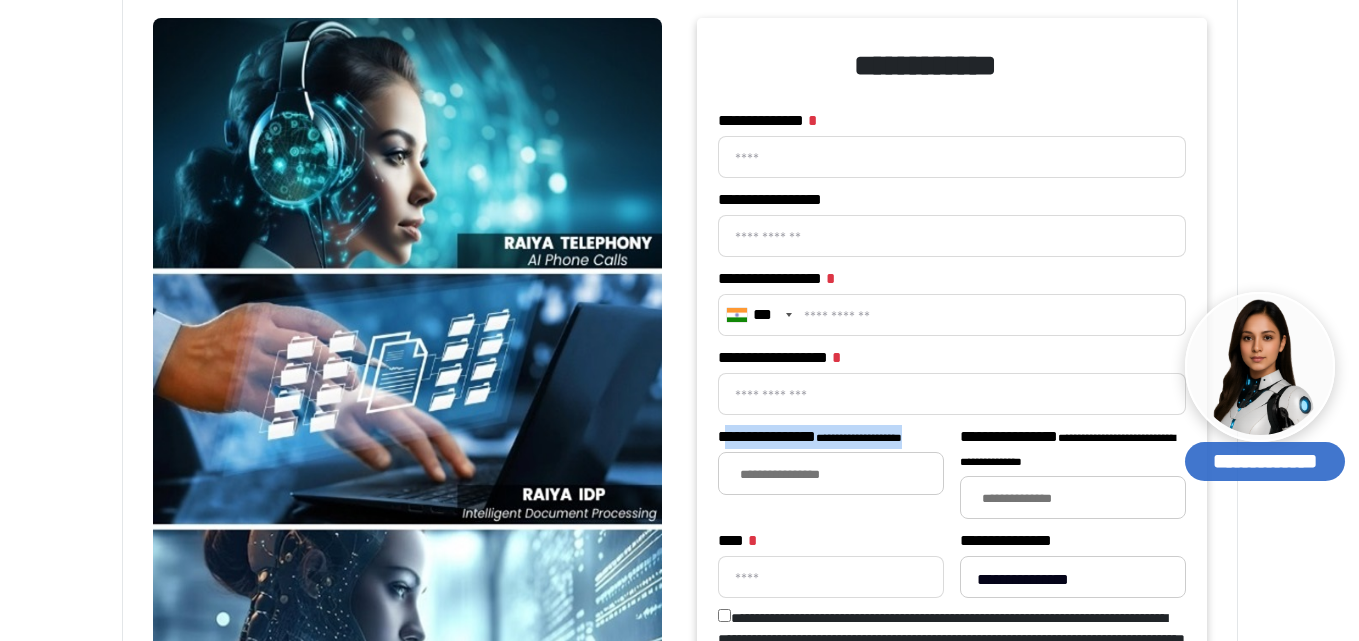 drag, startPoint x: 733, startPoint y: 436, endPoint x: 939, endPoint y: 435, distance: 206.00243 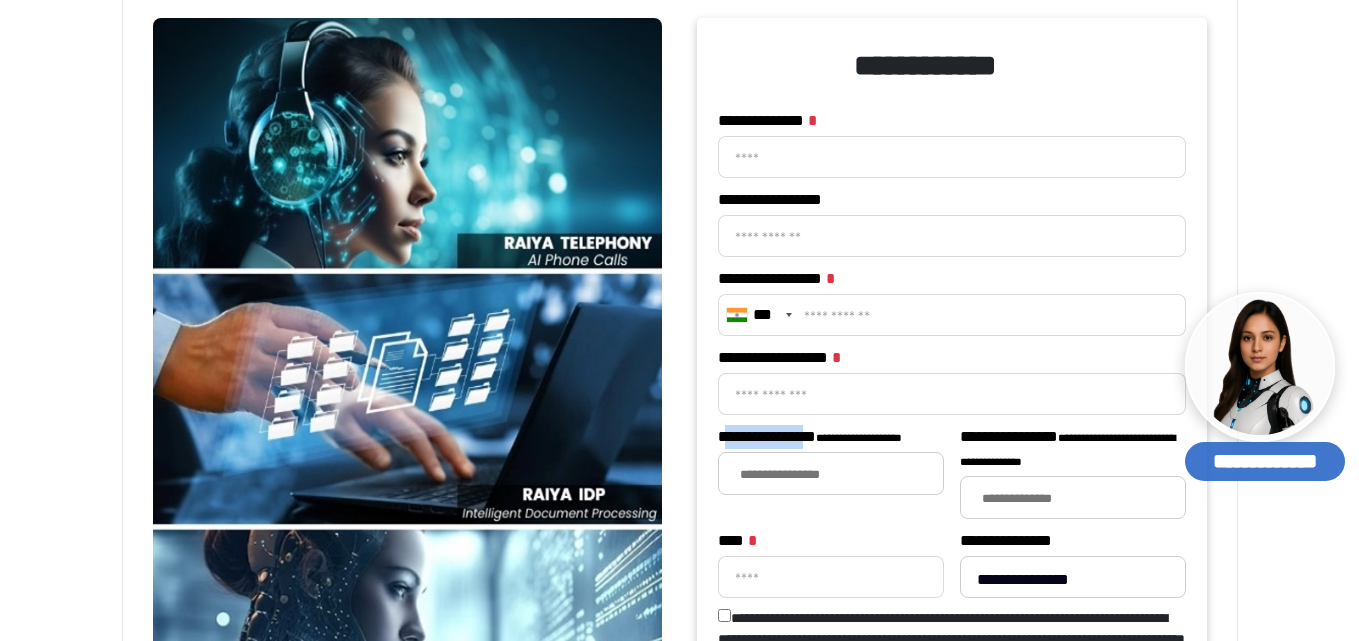 click on "[FIRST] [LAST] [STREET]" at bounding box center [826, 437] 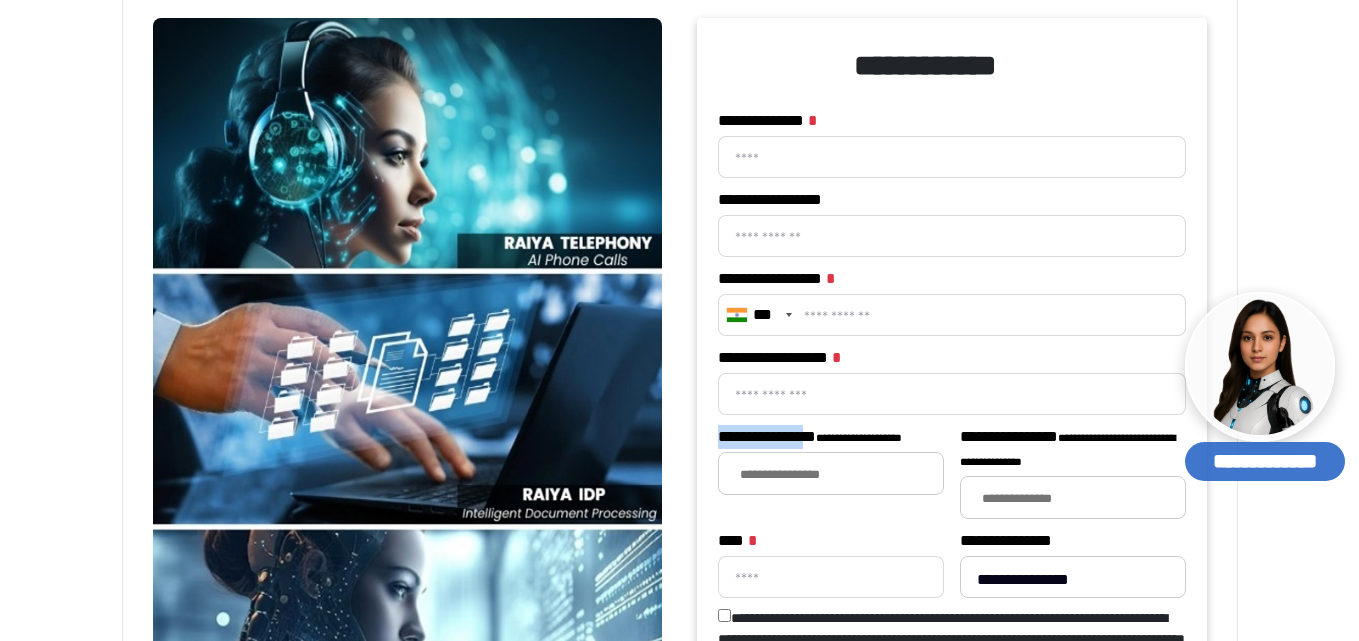 drag, startPoint x: 793, startPoint y: 436, endPoint x: 821, endPoint y: 447, distance: 30.083218 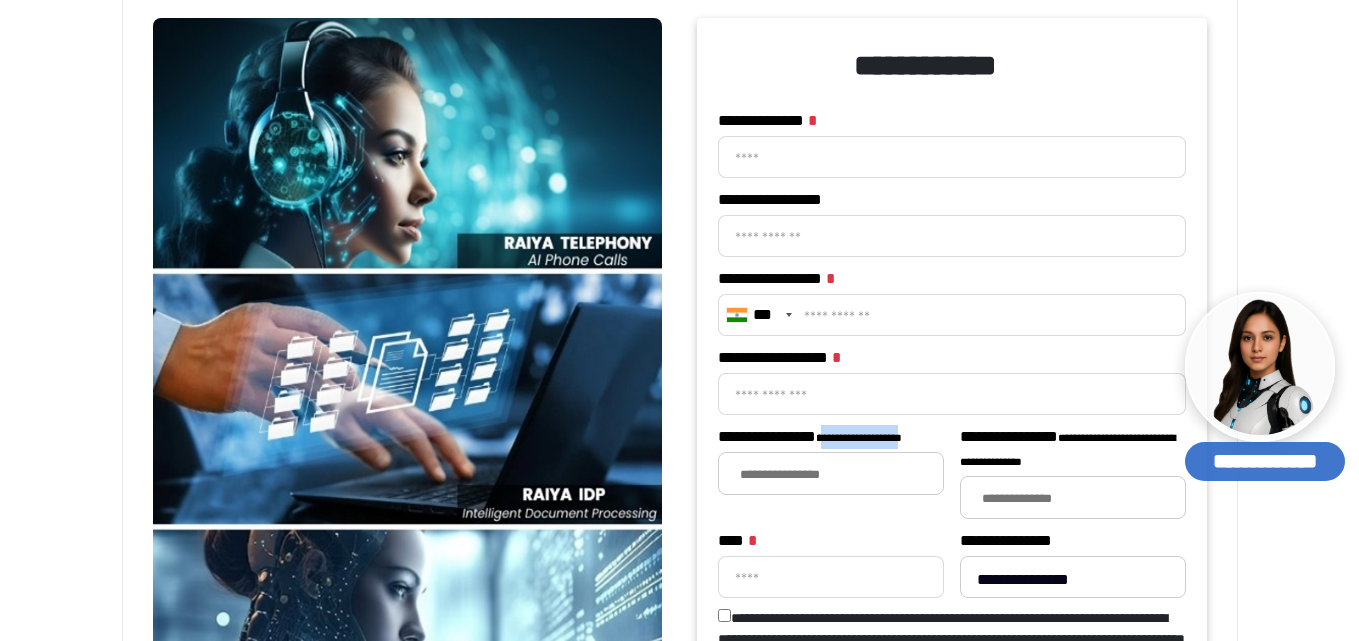 drag, startPoint x: 835, startPoint y: 440, endPoint x: 932, endPoint y: 444, distance: 97.082436 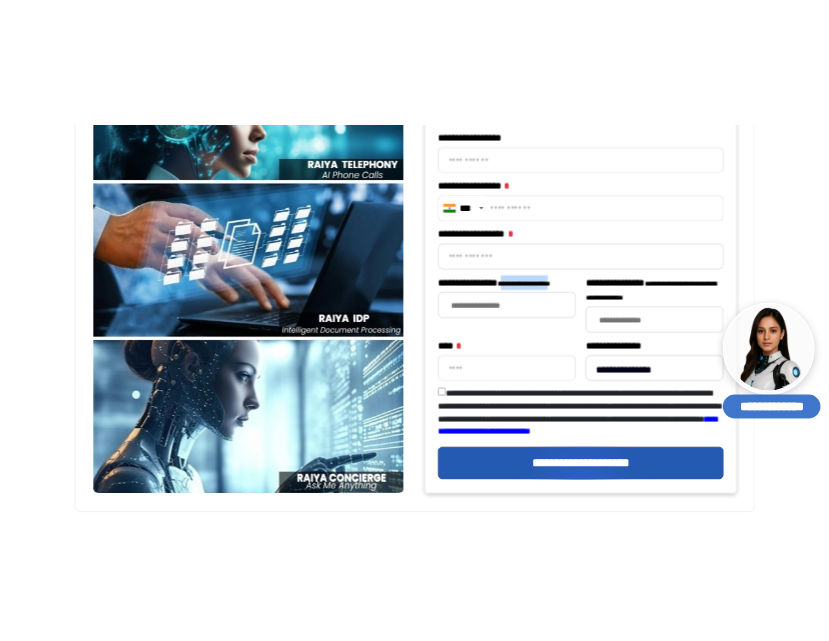 scroll, scrollTop: 600, scrollLeft: 0, axis: vertical 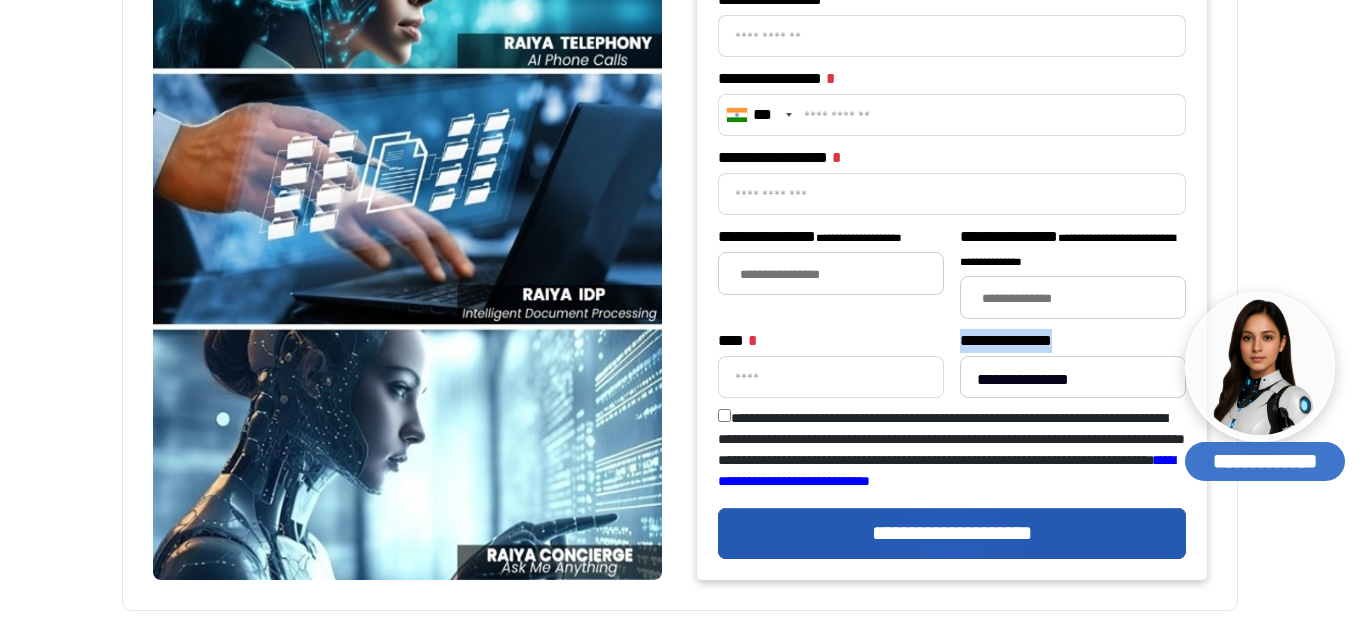 drag, startPoint x: 1065, startPoint y: 340, endPoint x: 1097, endPoint y: 340, distance: 32 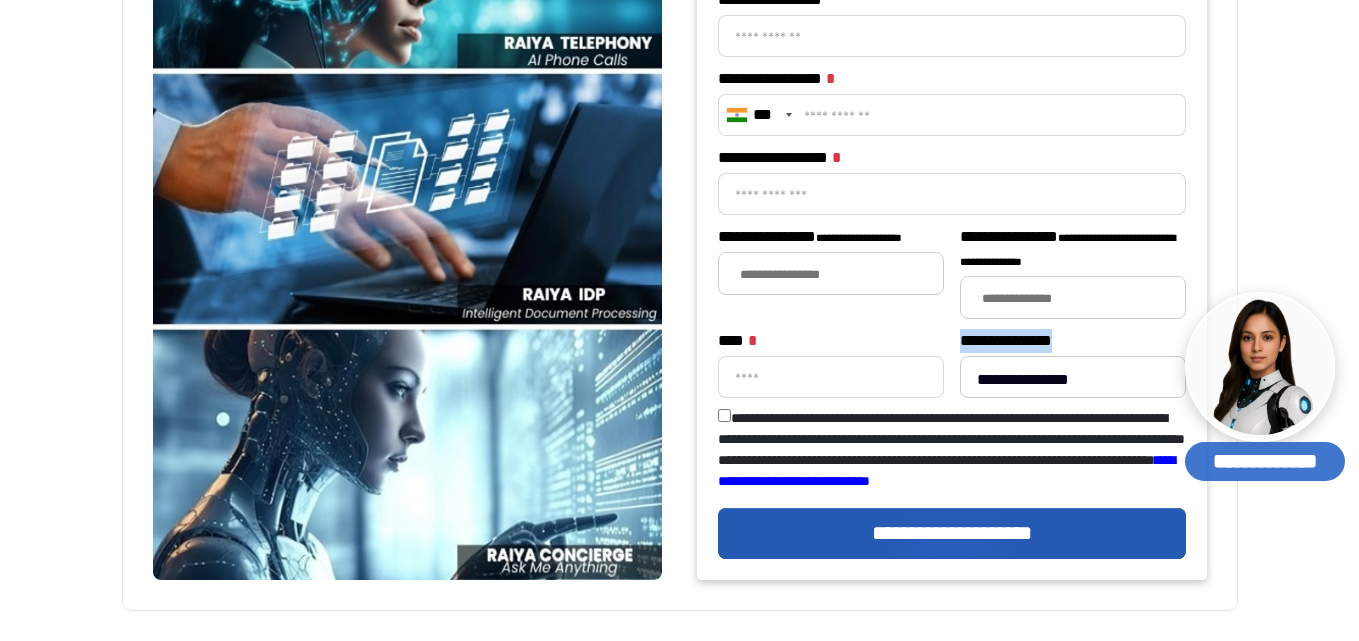 click on "[FIRST] [LAST]
[EMAIL]
[PHONE]
[ADDRESS]
[CREDIT CARD]
[SSN]
[PASSPORT]
[DRIVER LICENSE]
[ZIP]" at bounding box center (1073, 377) 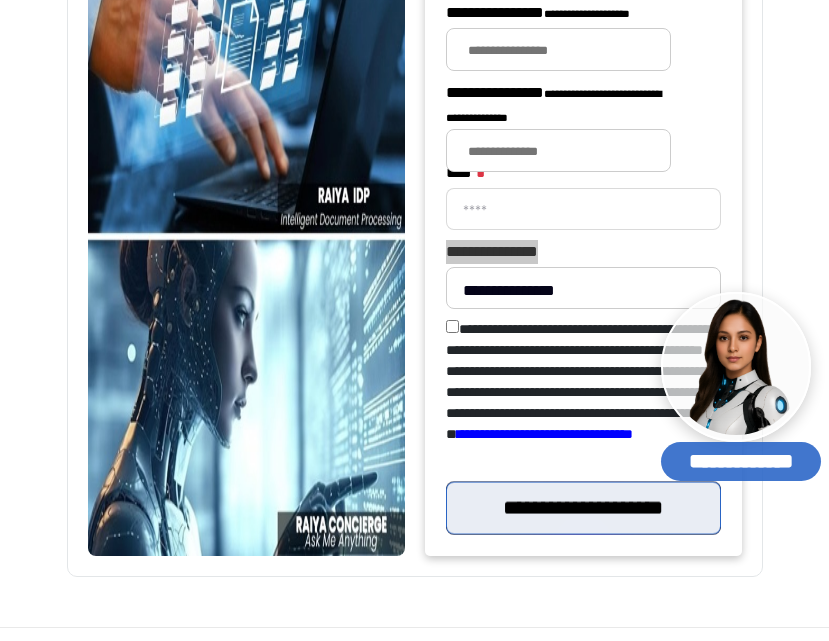 scroll, scrollTop: 900, scrollLeft: 0, axis: vertical 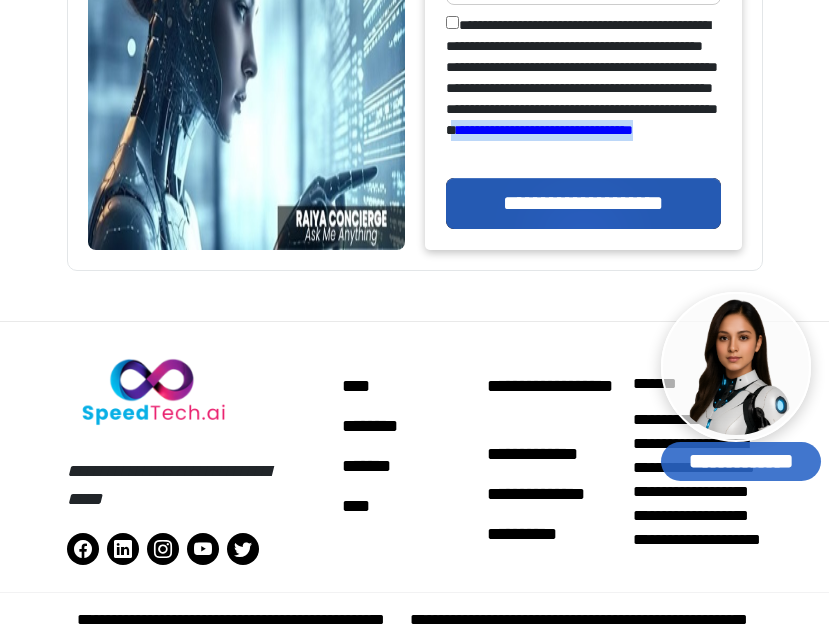 drag, startPoint x: 640, startPoint y: 131, endPoint x: 713, endPoint y: 150, distance: 75.43209 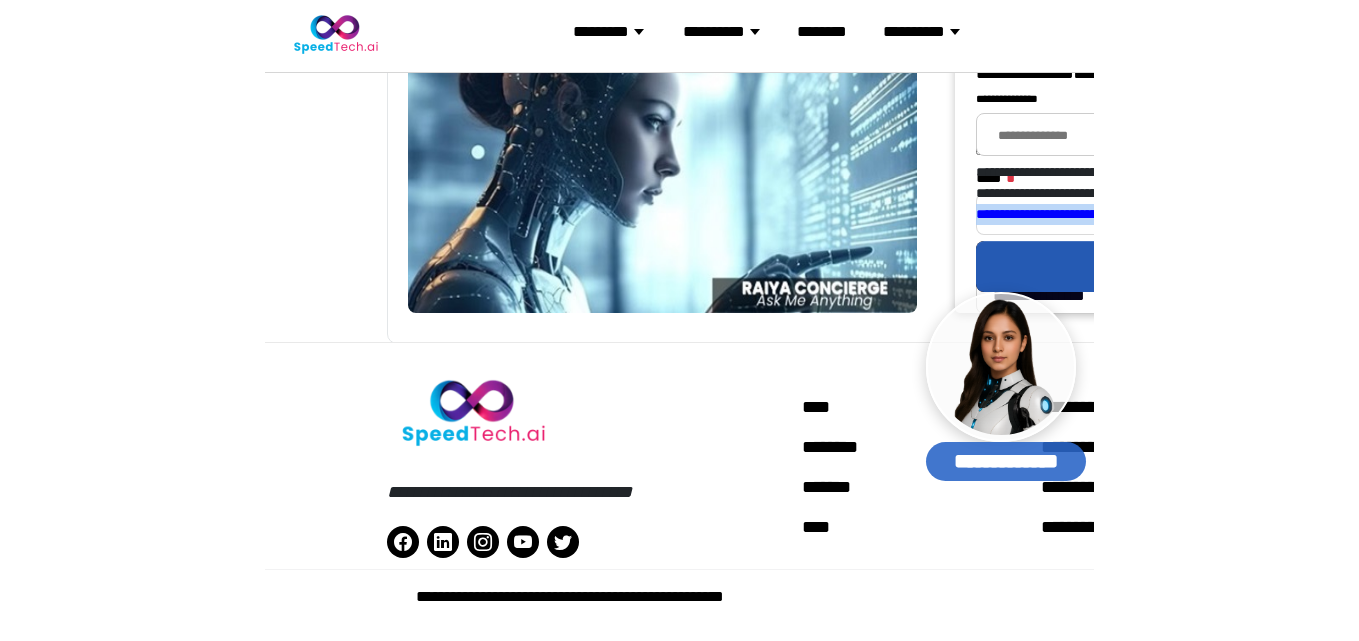 scroll, scrollTop: 919, scrollLeft: 0, axis: vertical 